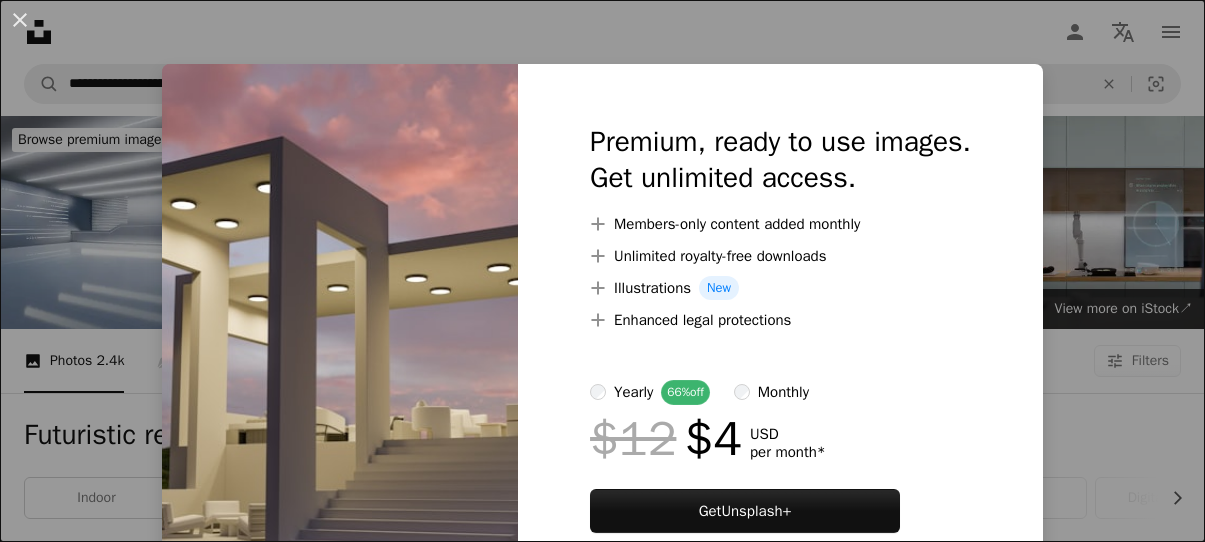 scroll, scrollTop: 588, scrollLeft: 0, axis: vertical 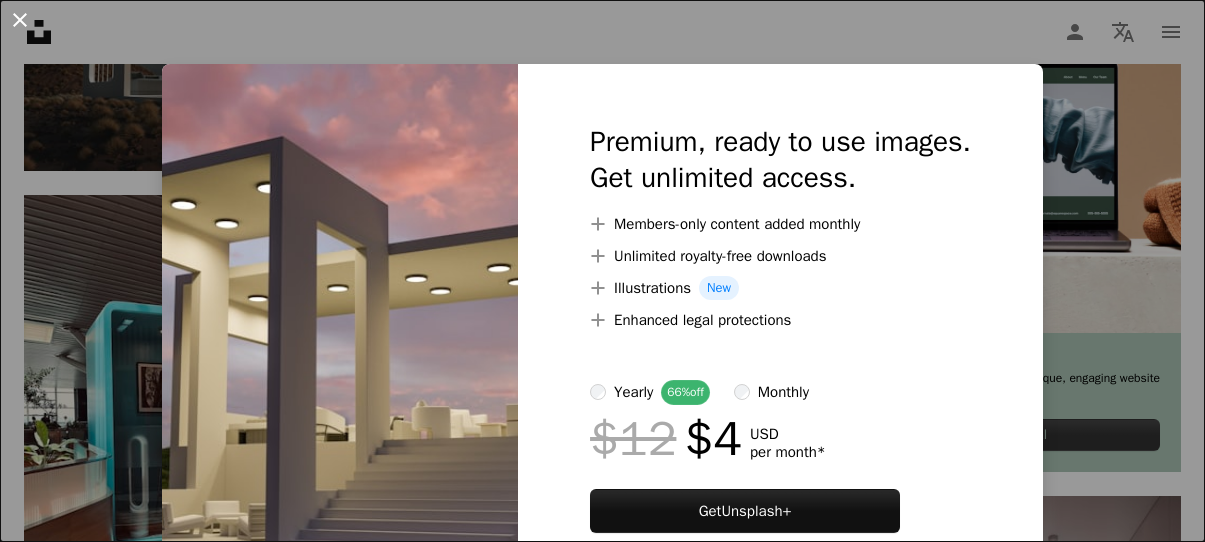 click on "An X shape" at bounding box center (20, 20) 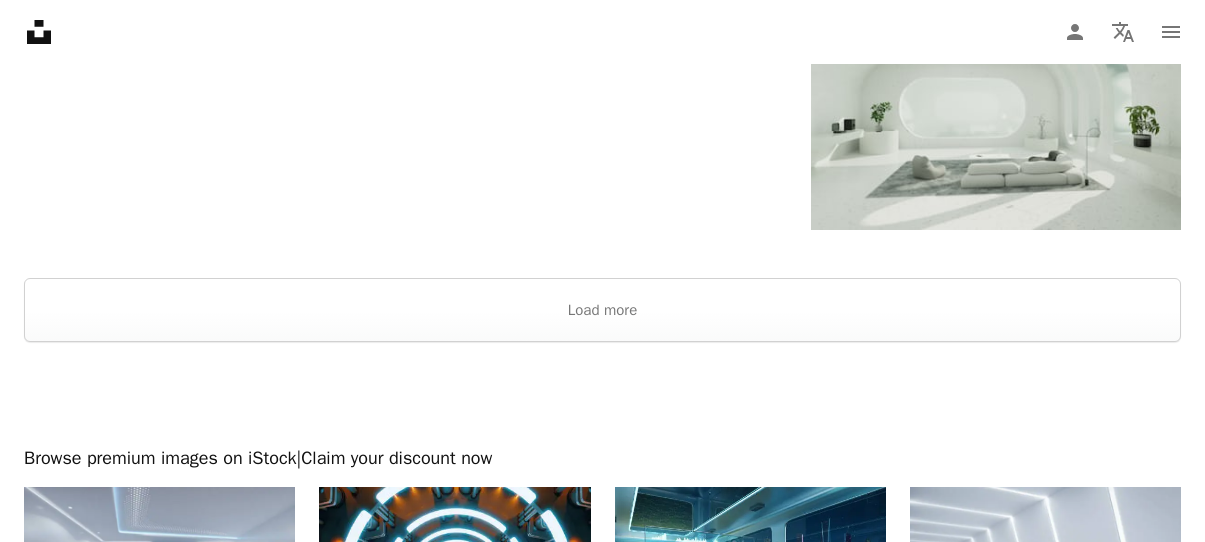 scroll, scrollTop: 3399, scrollLeft: 0, axis: vertical 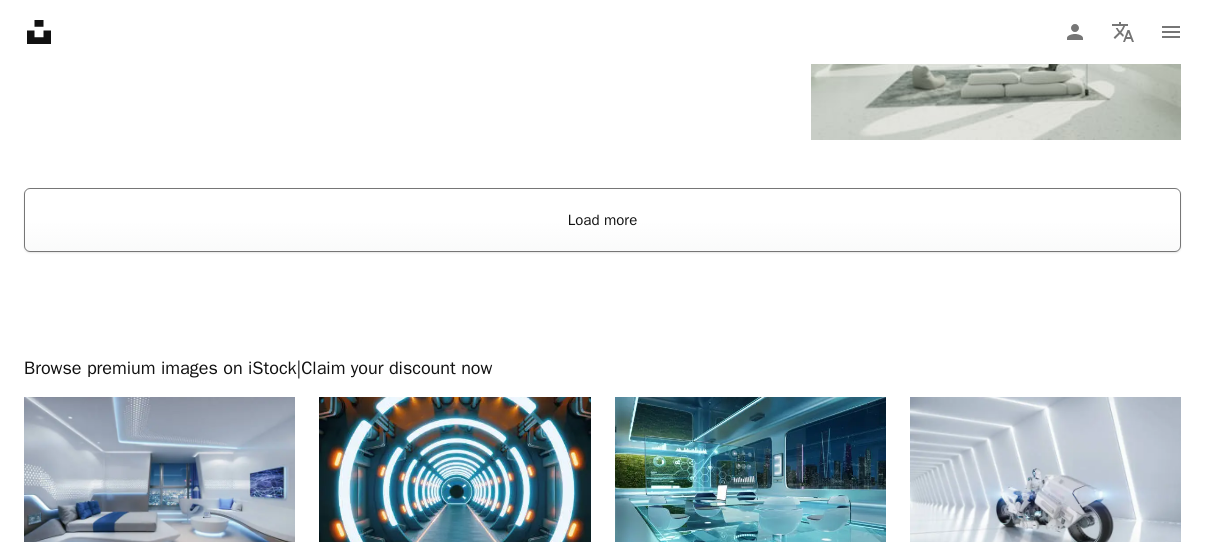 click on "Load more" at bounding box center (602, 220) 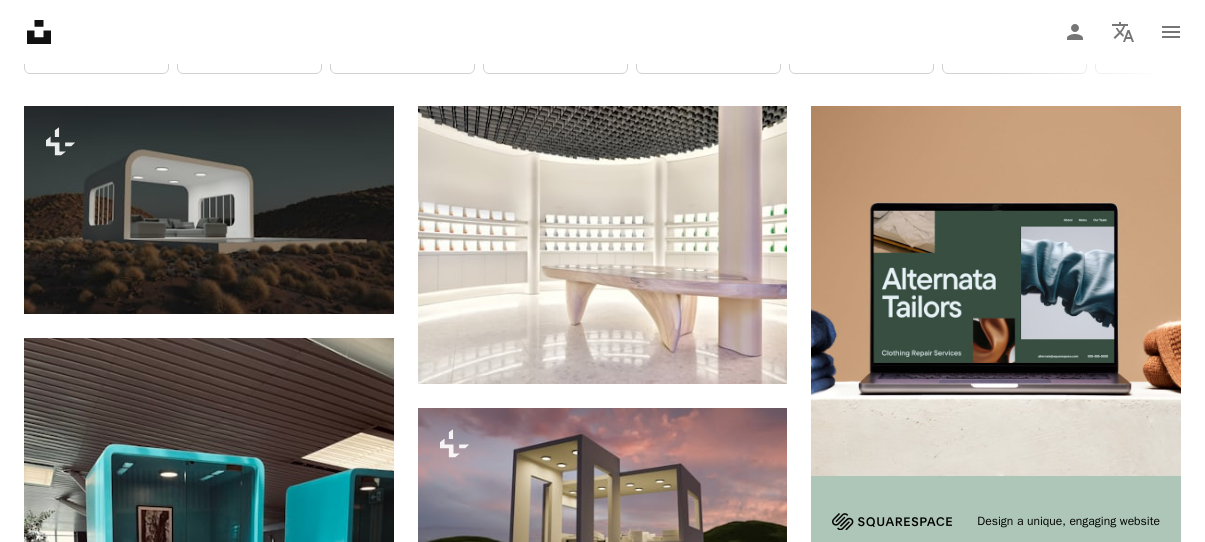 scroll, scrollTop: 0, scrollLeft: 0, axis: both 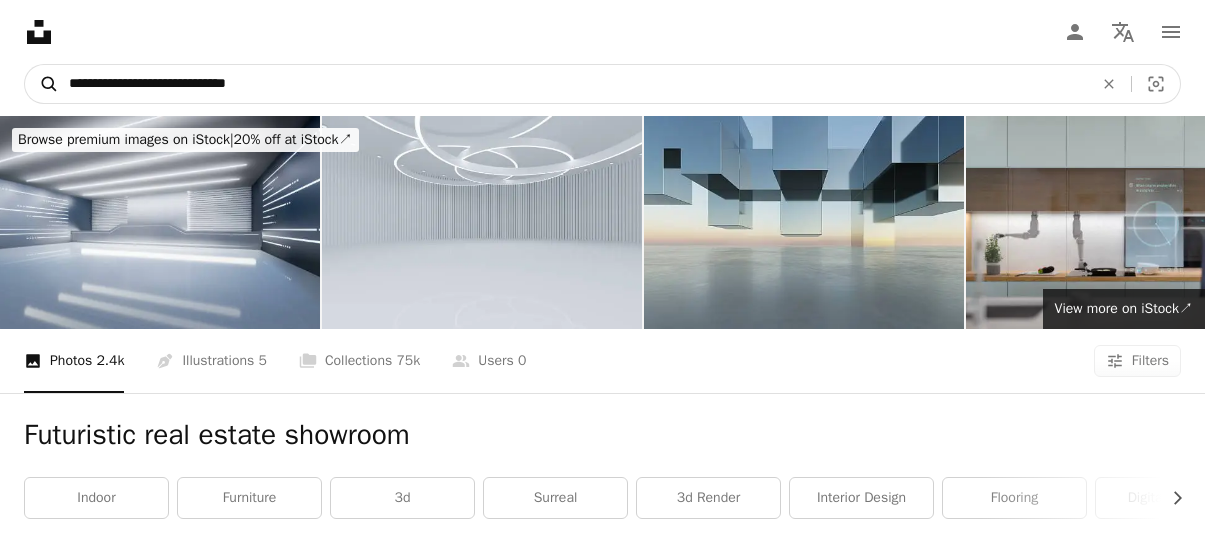drag, startPoint x: 345, startPoint y: 92, endPoint x: 42, endPoint y: 83, distance: 303.13364 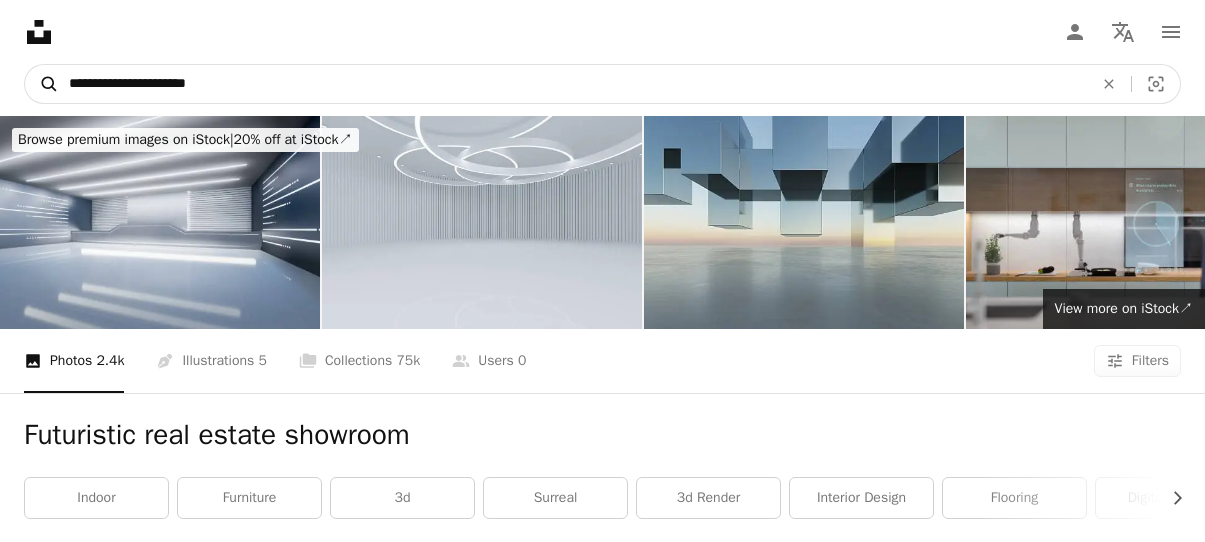 type on "**********" 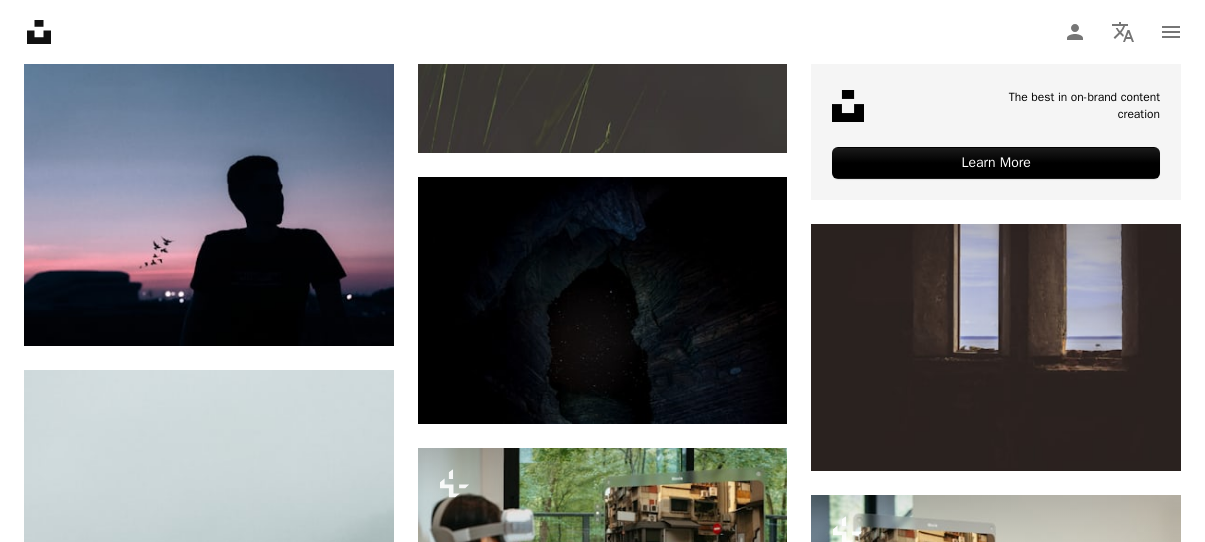 scroll, scrollTop: 859, scrollLeft: 0, axis: vertical 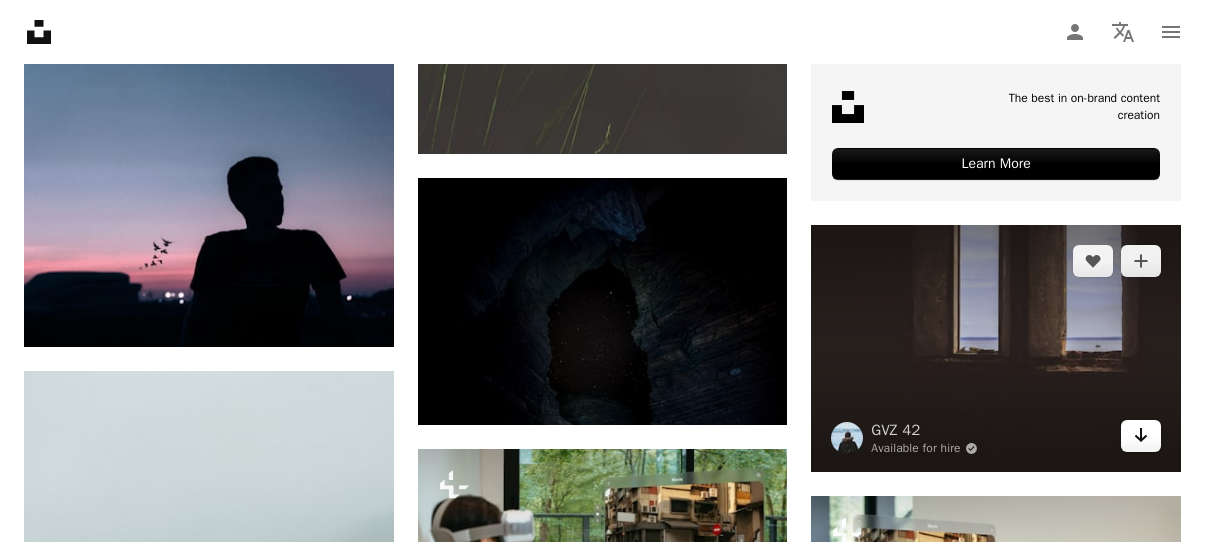 click on "Arrow pointing down" 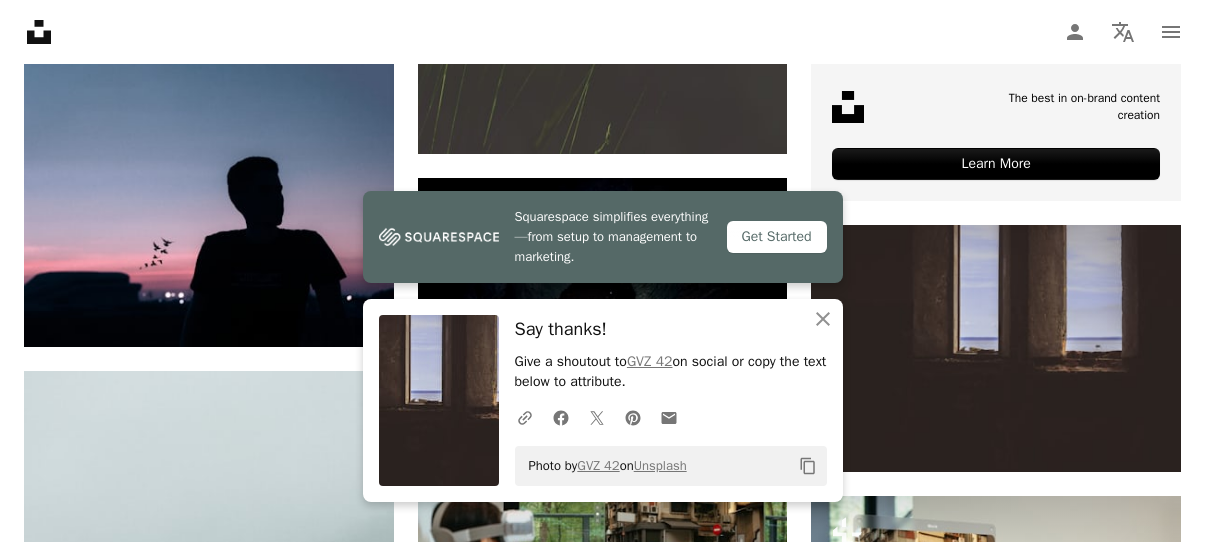 click on "[FIRST] [LAST]" at bounding box center [602, 1305] 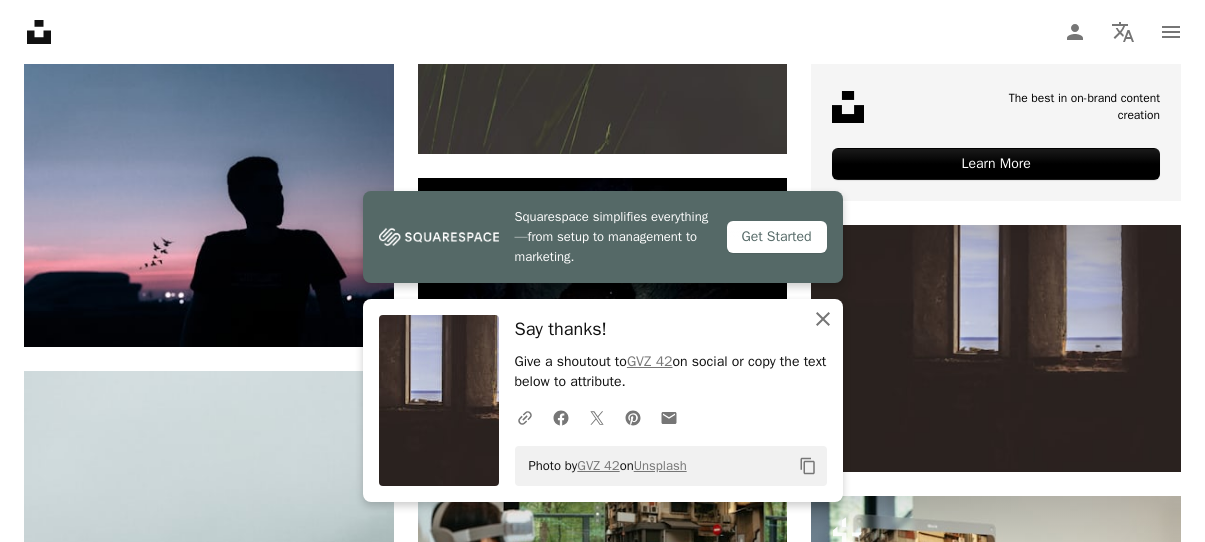 click on "An X shape" 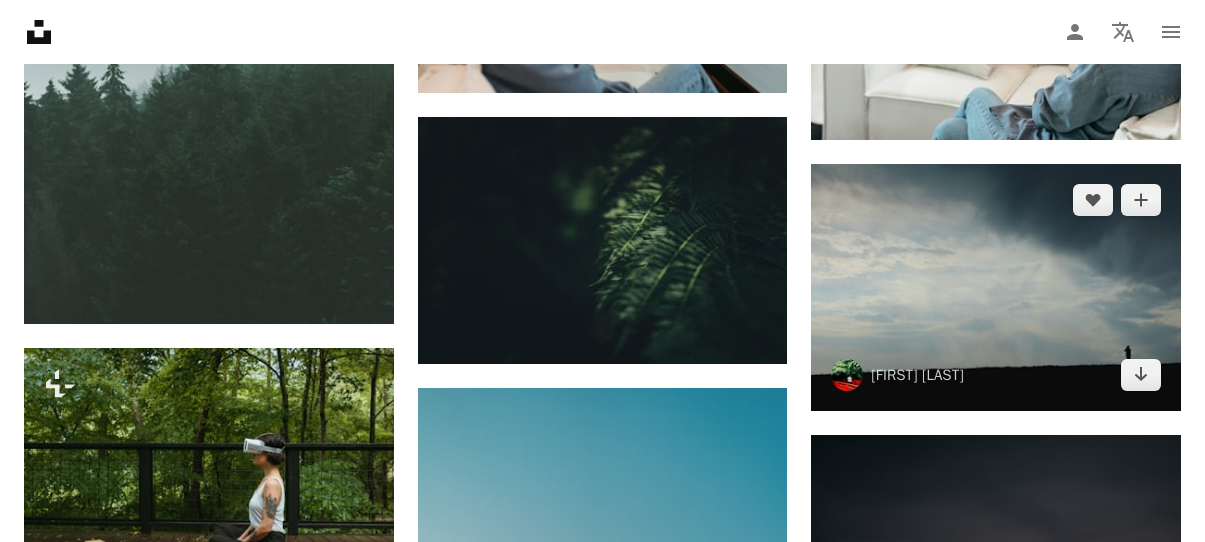 scroll, scrollTop: 1457, scrollLeft: 0, axis: vertical 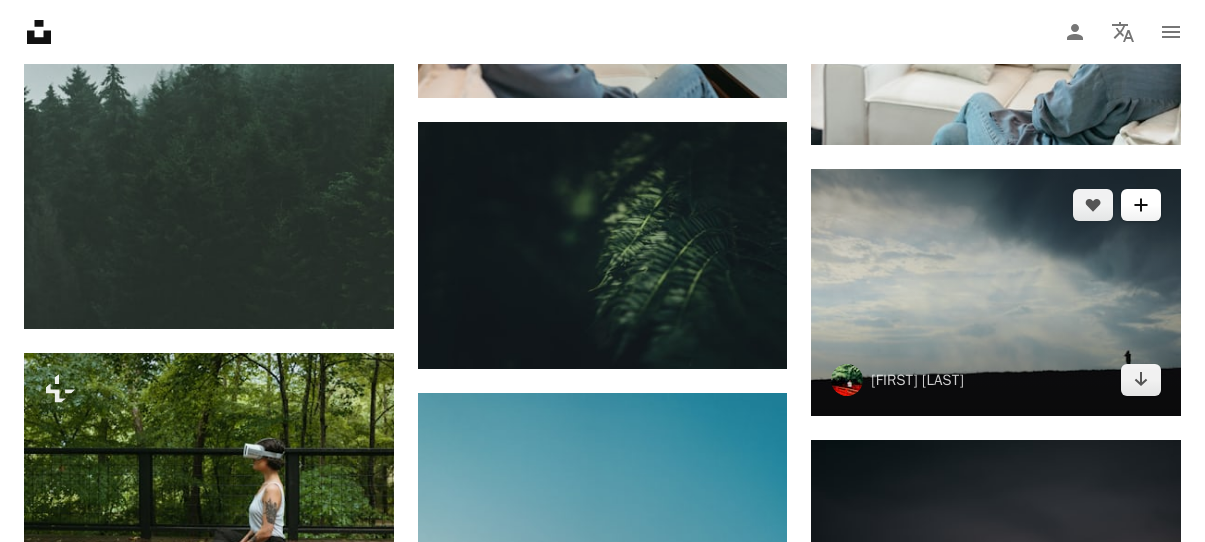 click on "A plus sign" at bounding box center (1141, 205) 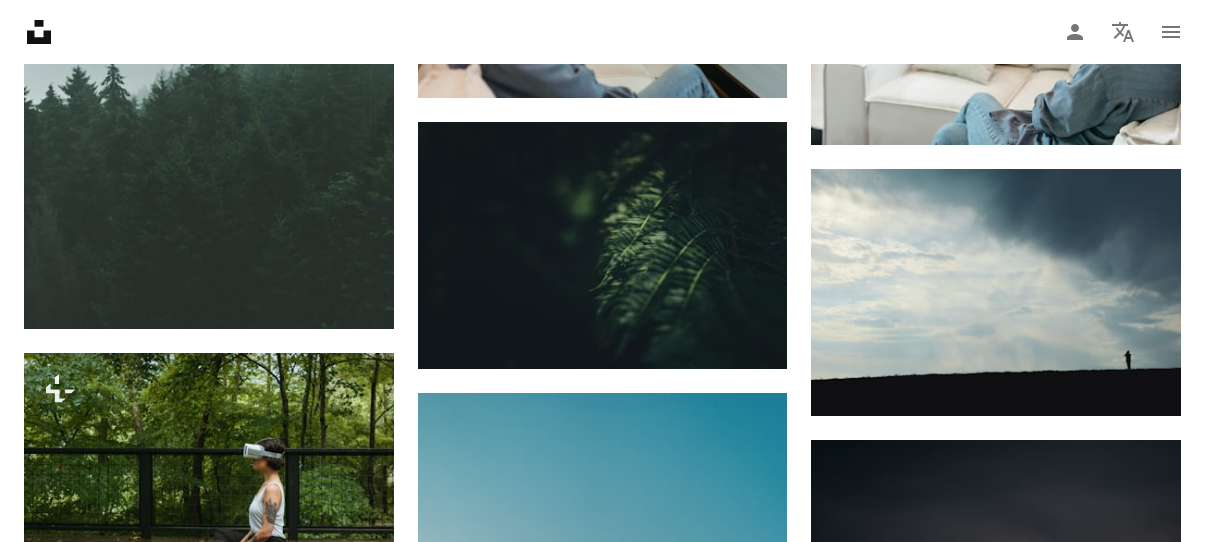 click on "An X shape" at bounding box center (20, 20) 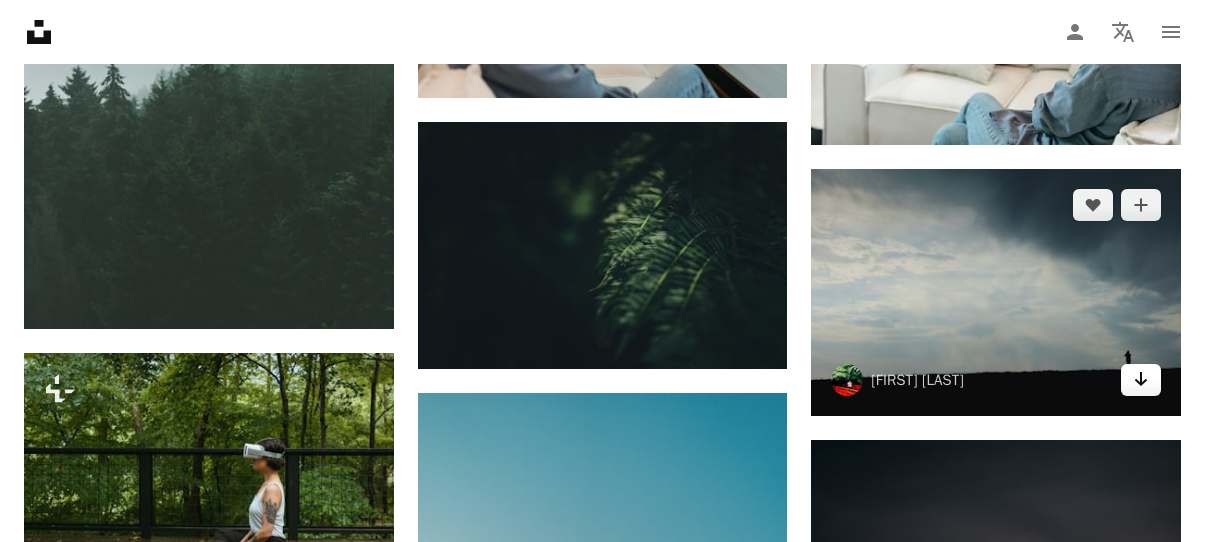 click on "Arrow pointing down" 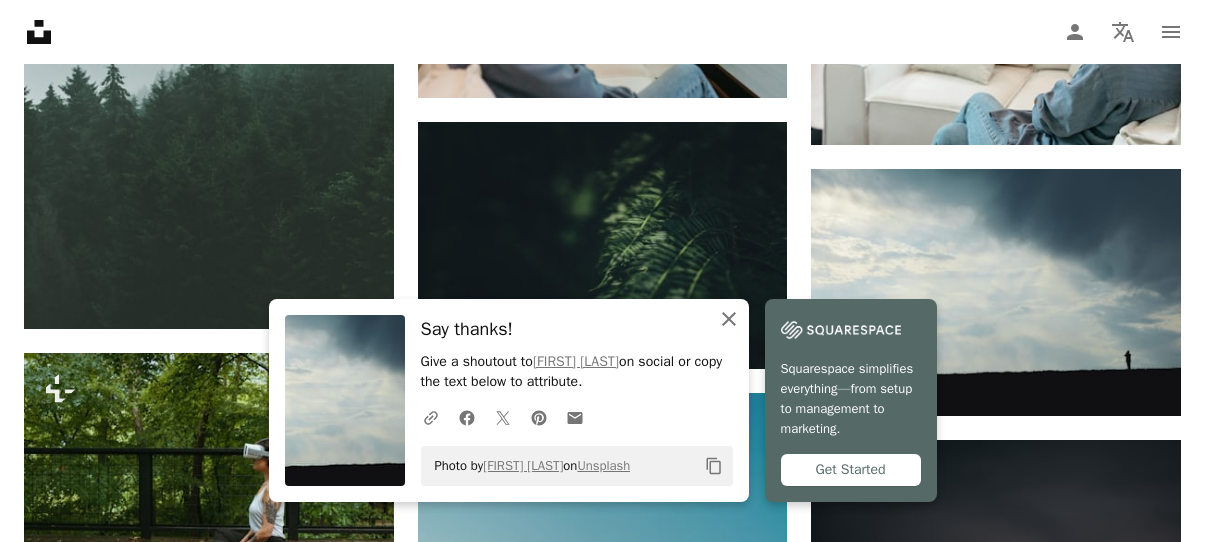 click on "An X shape" 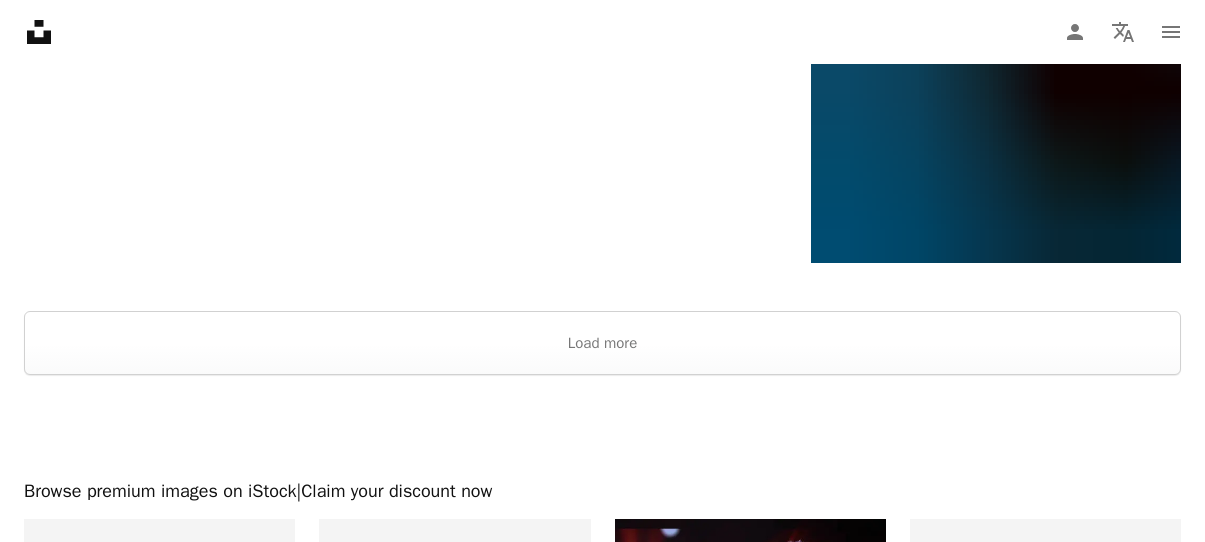 scroll, scrollTop: 3448, scrollLeft: 0, axis: vertical 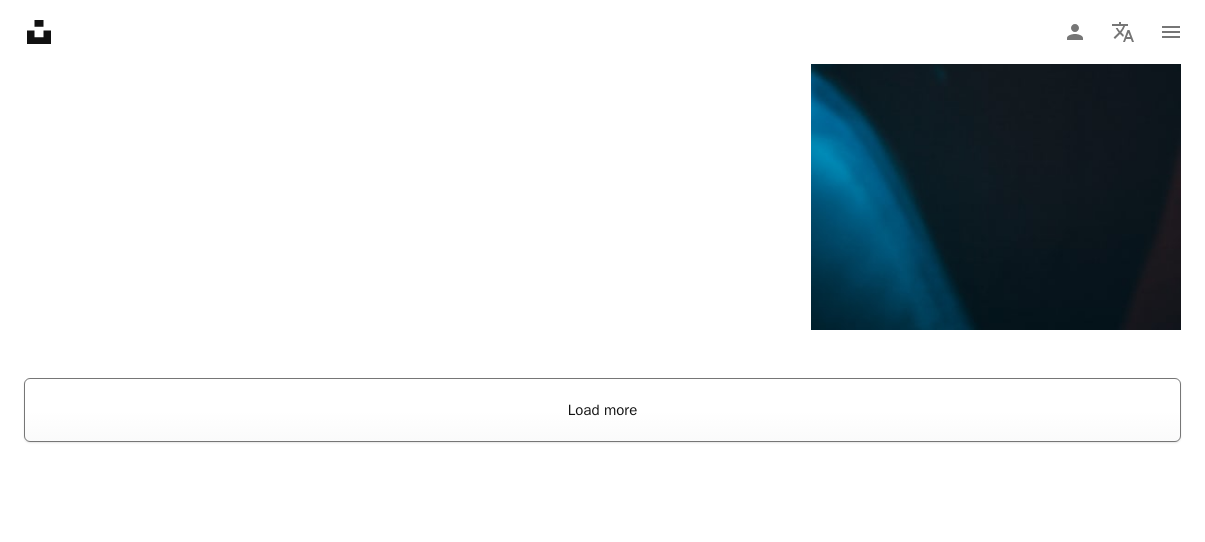 click on "Load more" at bounding box center (602, 410) 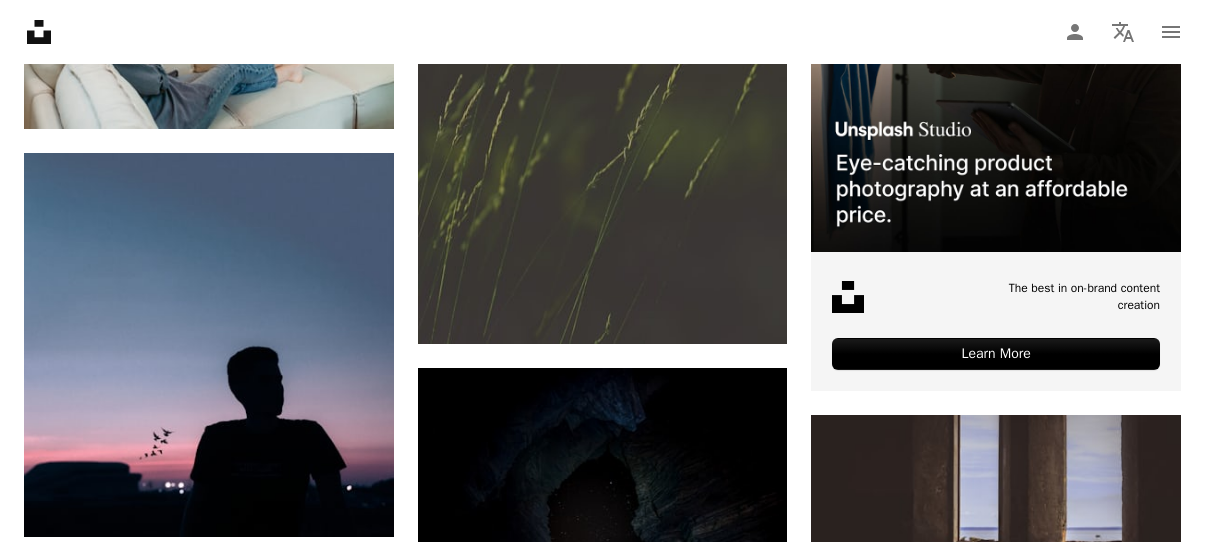 scroll, scrollTop: 0, scrollLeft: 0, axis: both 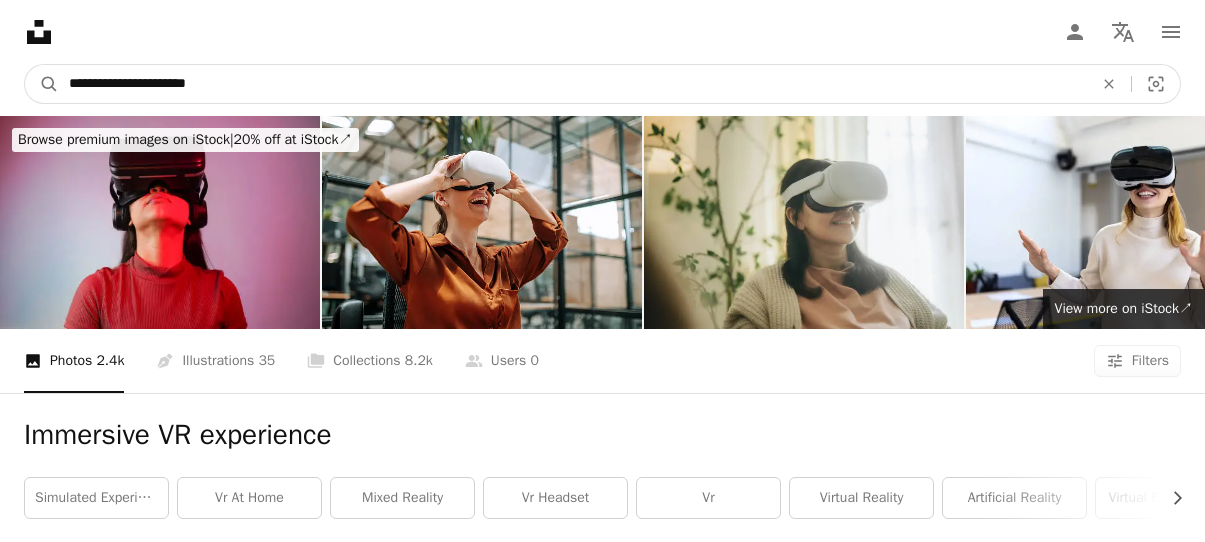 drag, startPoint x: 241, startPoint y: 87, endPoint x: 66, endPoint y: 74, distance: 175.4822 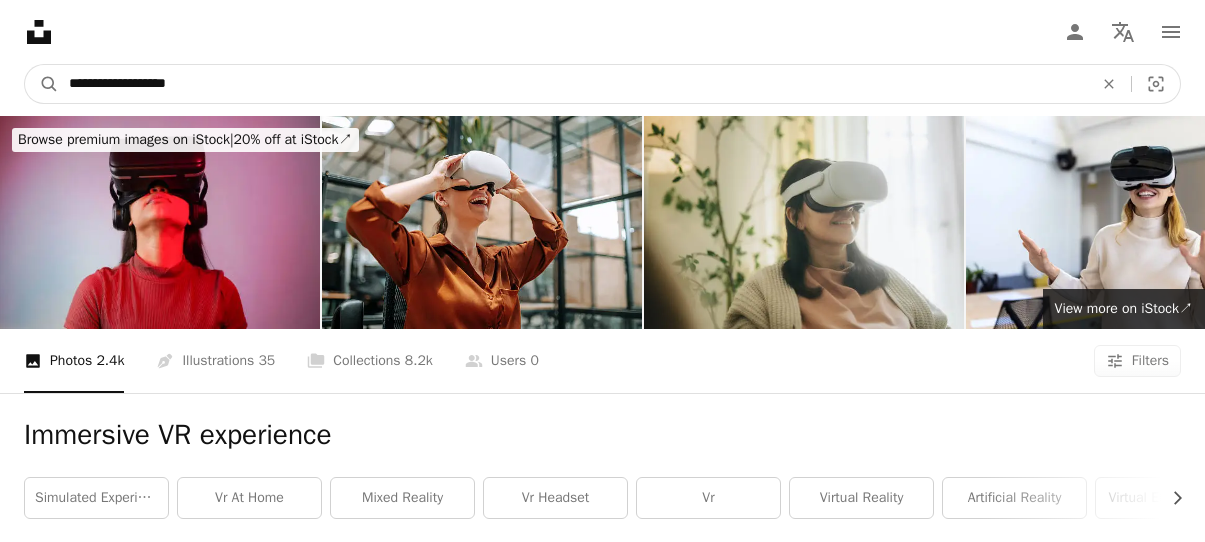 type on "**********" 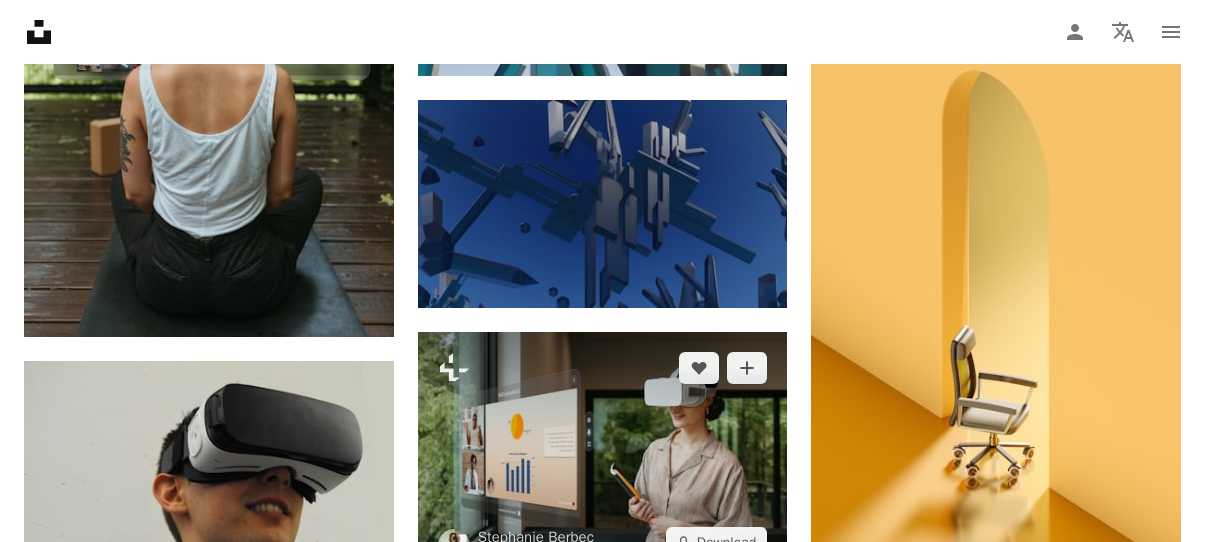 scroll, scrollTop: 1994, scrollLeft: 0, axis: vertical 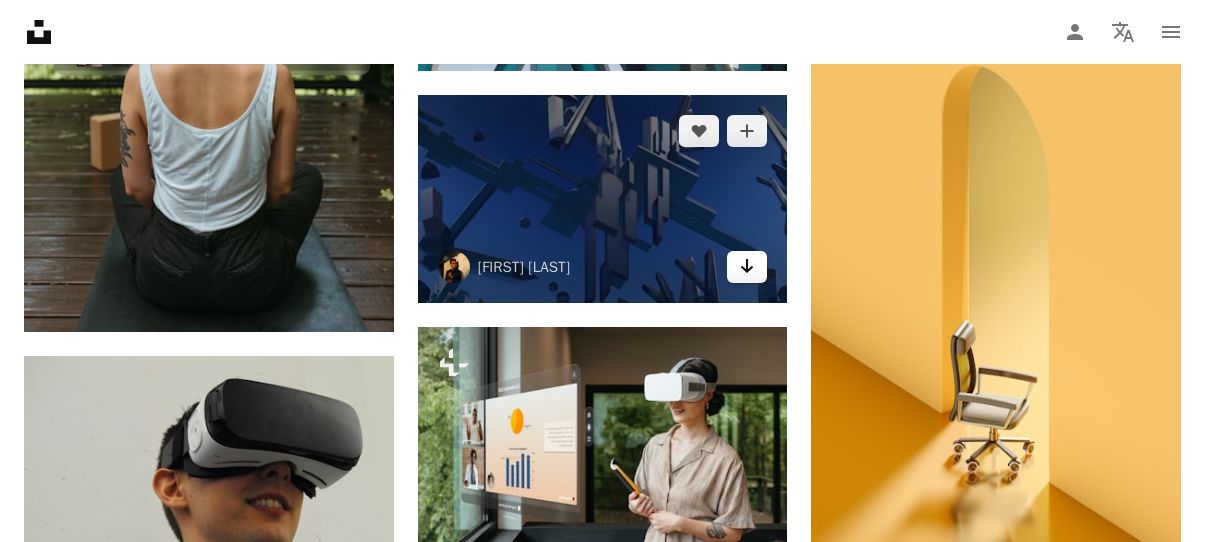 click on "Arrow pointing down" at bounding box center [747, 267] 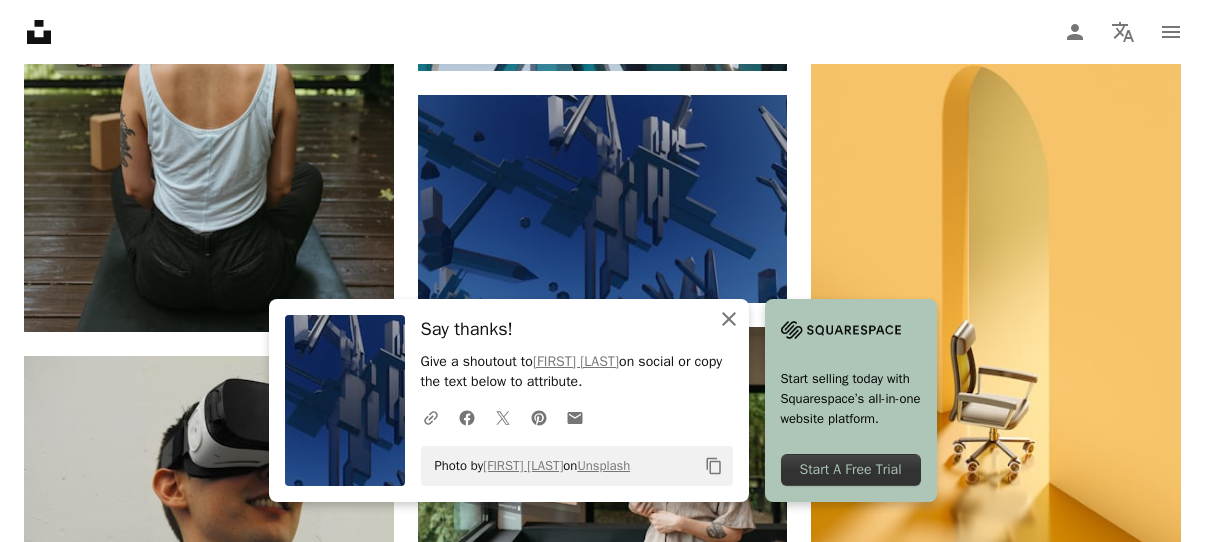 click on "An X shape" 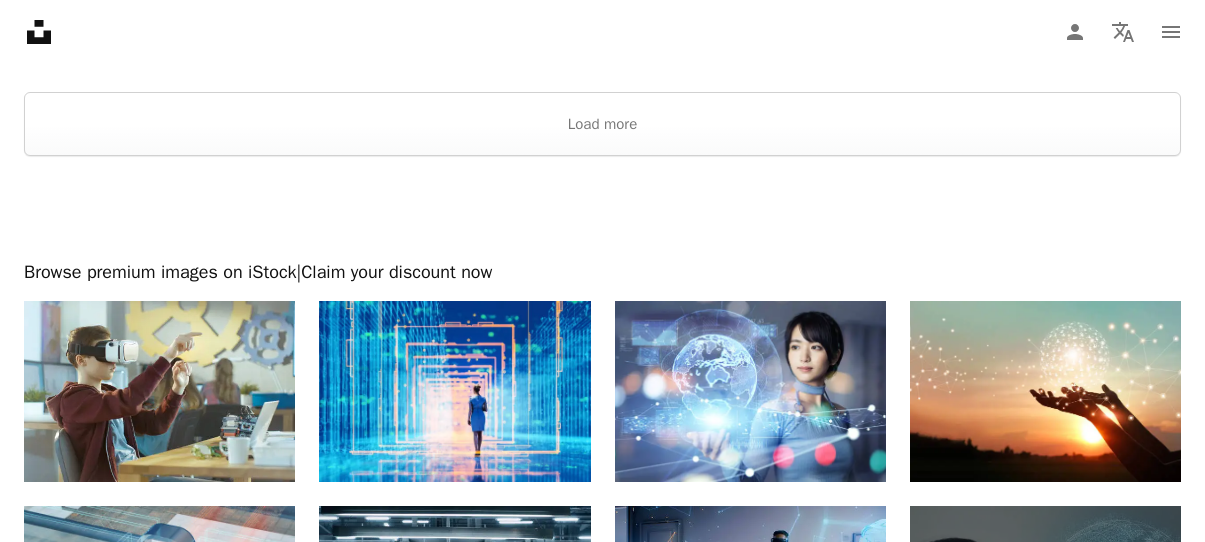 scroll, scrollTop: 3204, scrollLeft: 0, axis: vertical 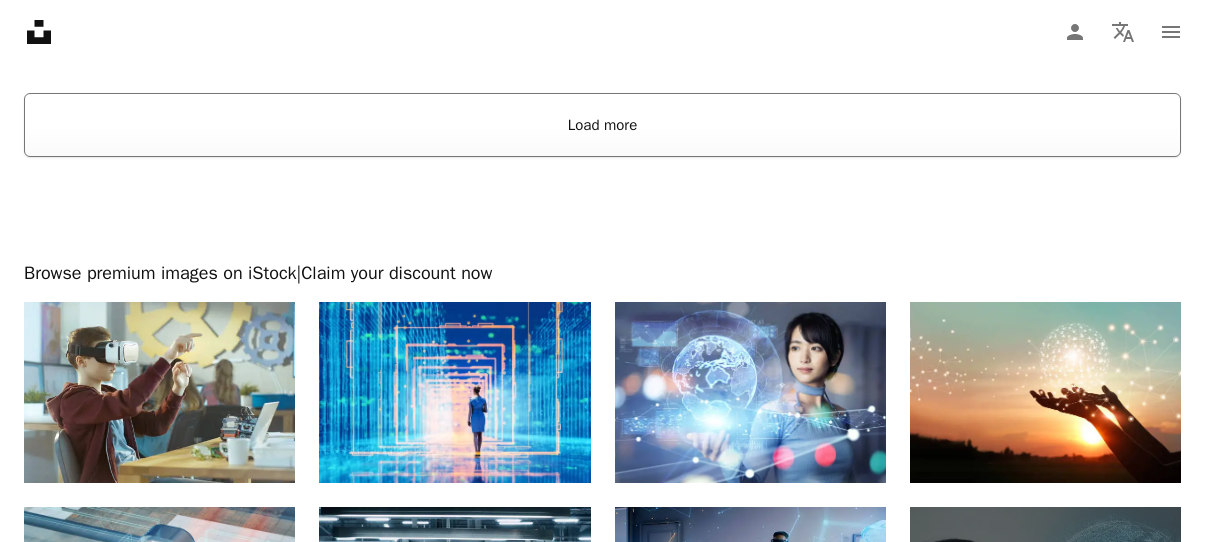 click on "Load more" at bounding box center [602, 125] 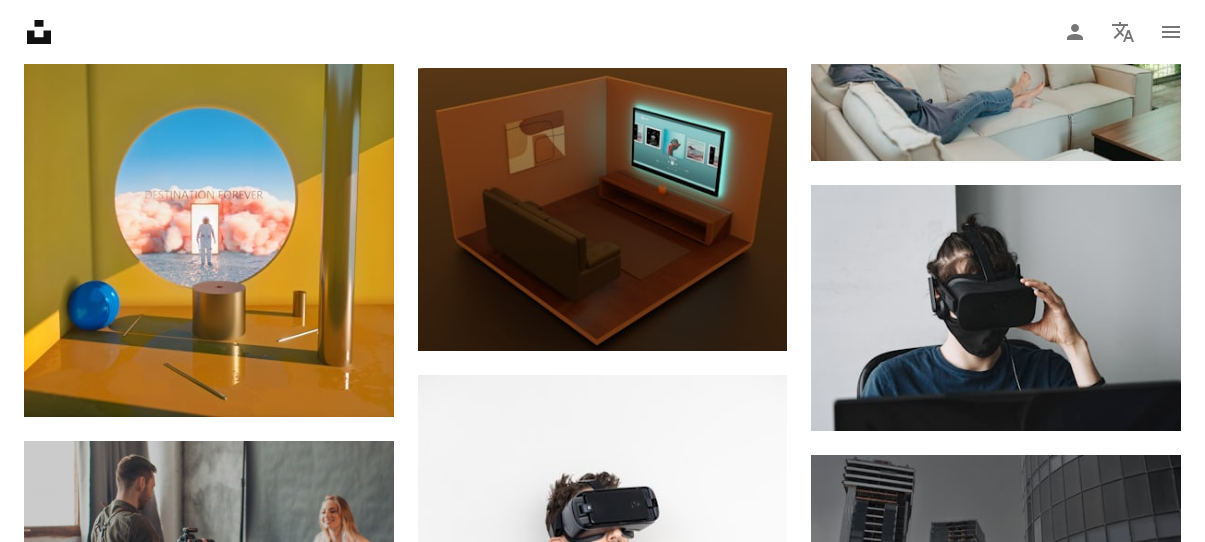 scroll, scrollTop: 3742, scrollLeft: 0, axis: vertical 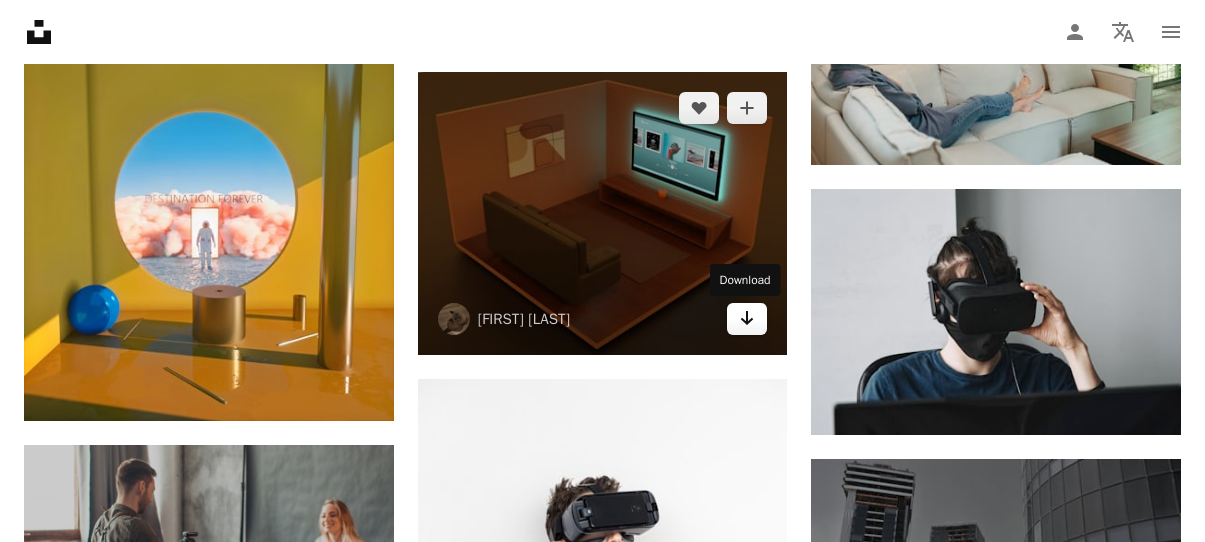 click on "Arrow pointing down" 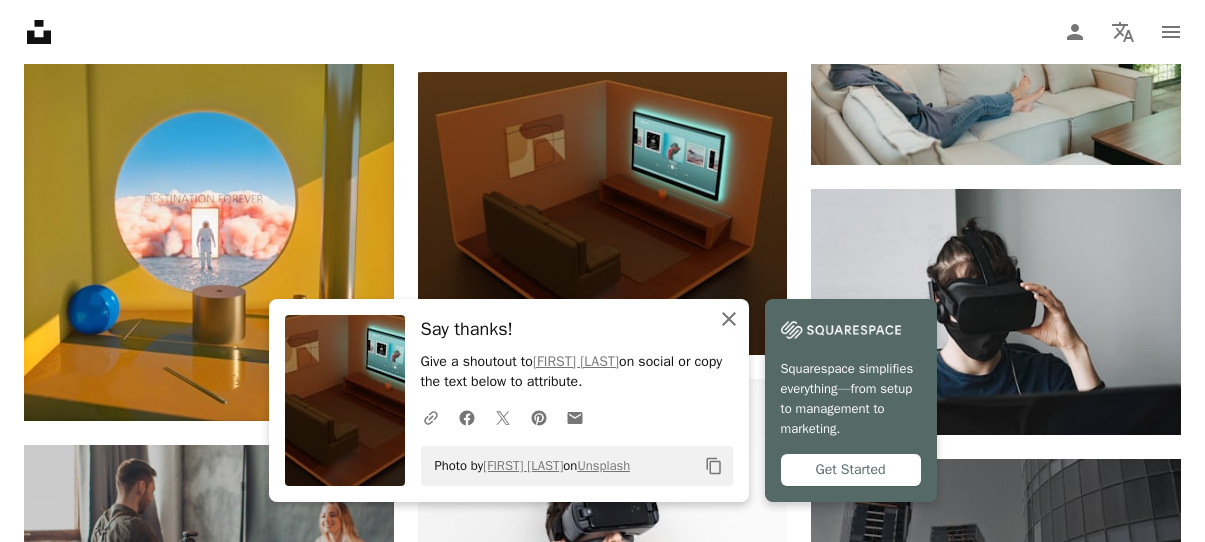 click 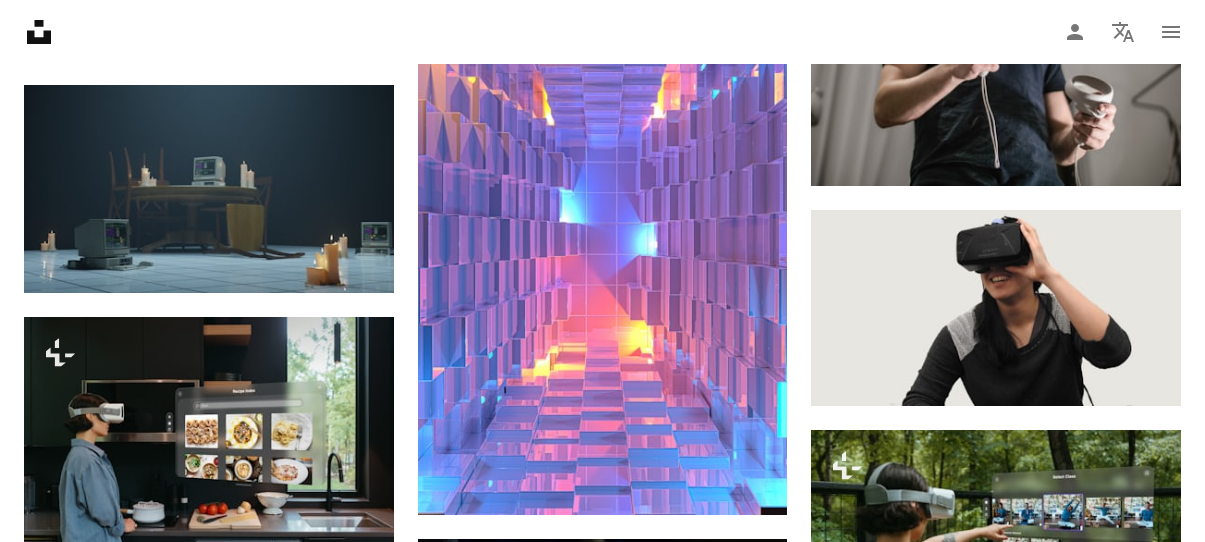 scroll, scrollTop: 11648, scrollLeft: 0, axis: vertical 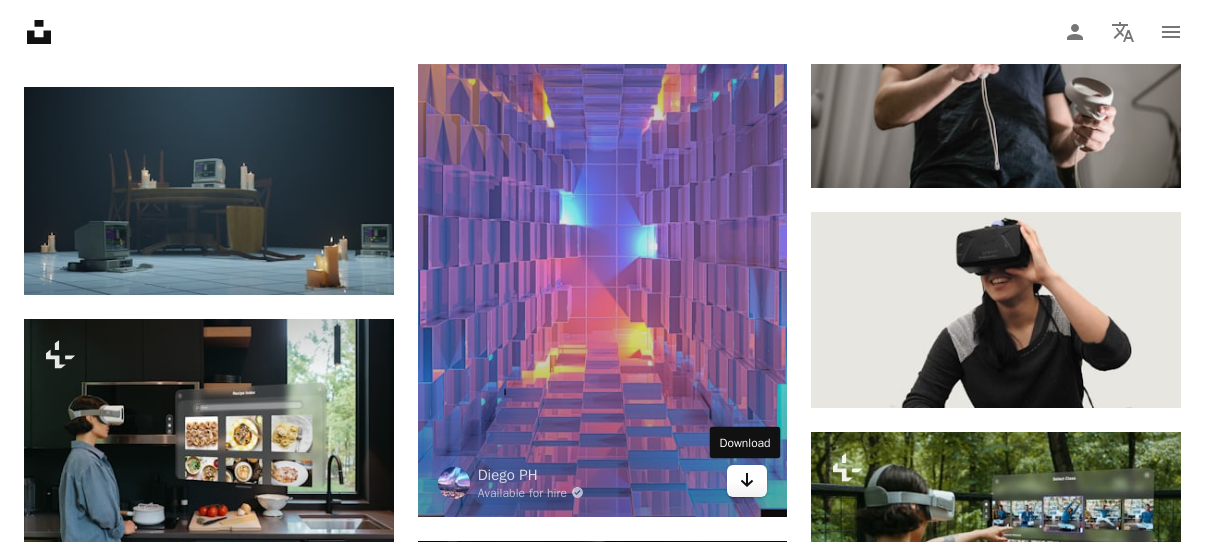 click on "Arrow pointing down" 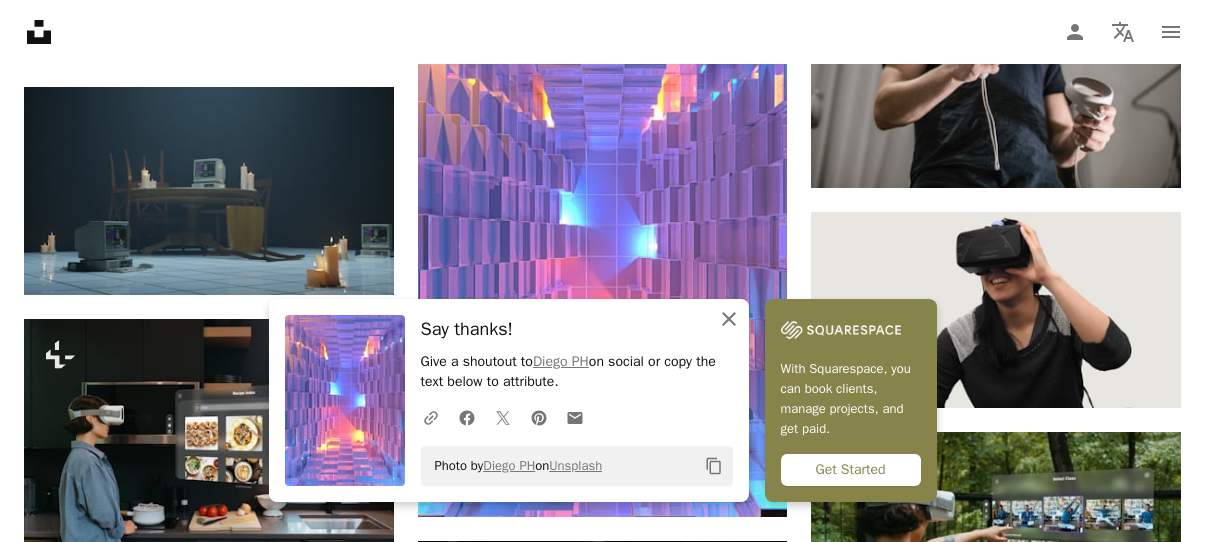 click on "An X shape" 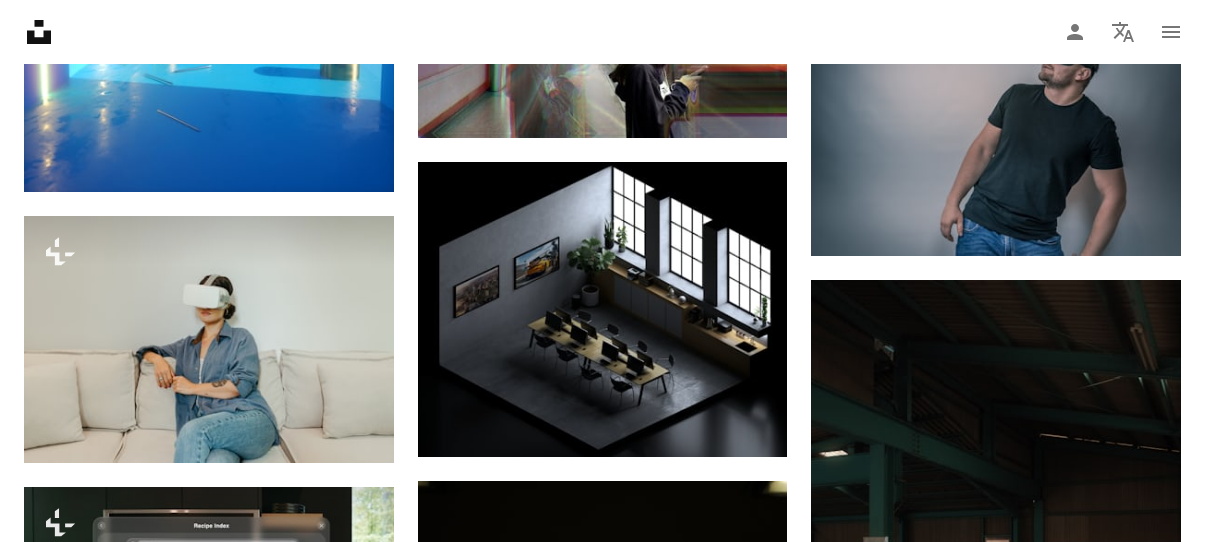 scroll, scrollTop: 15874, scrollLeft: 0, axis: vertical 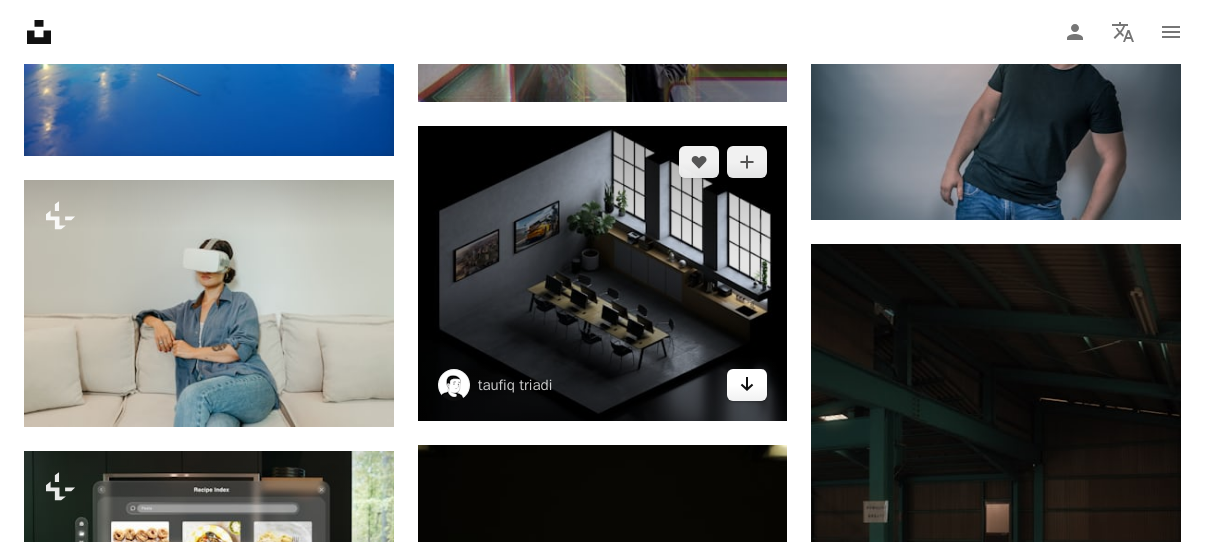click on "Arrow pointing down" 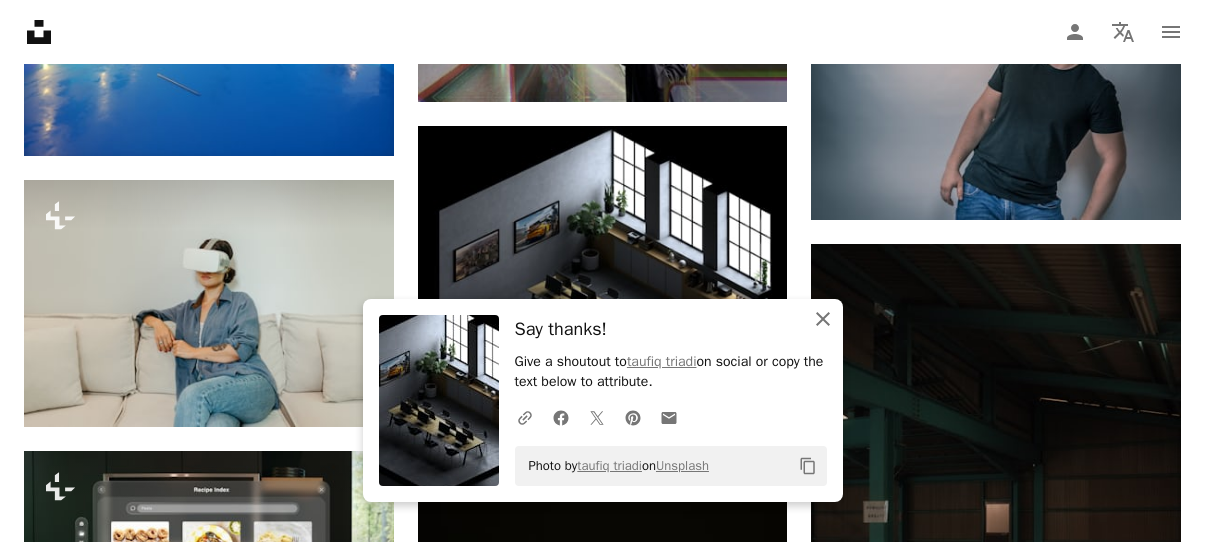 click 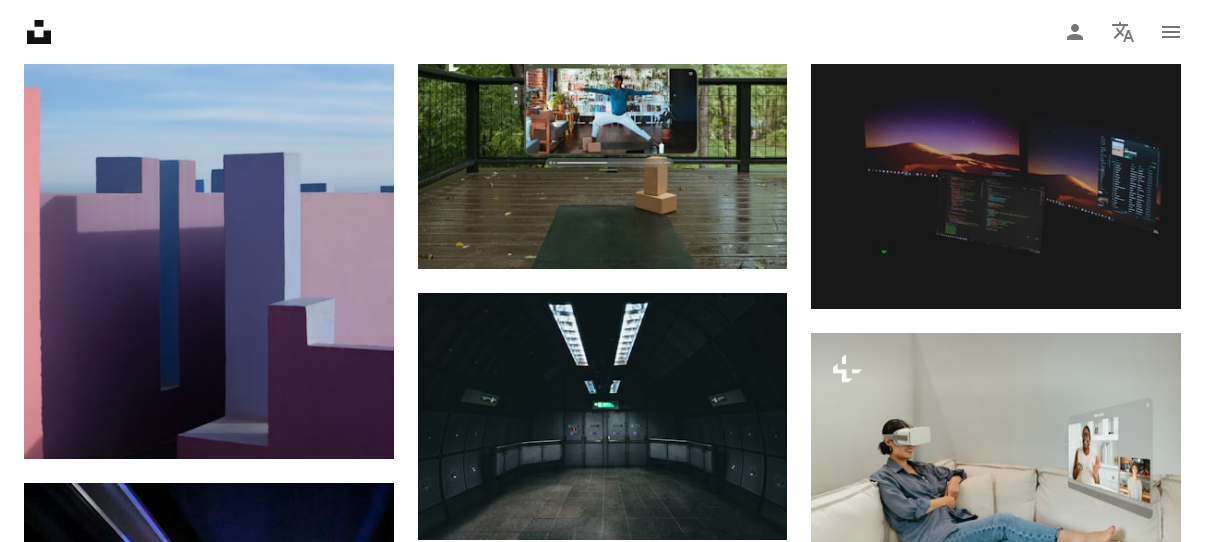 scroll, scrollTop: 17757, scrollLeft: 0, axis: vertical 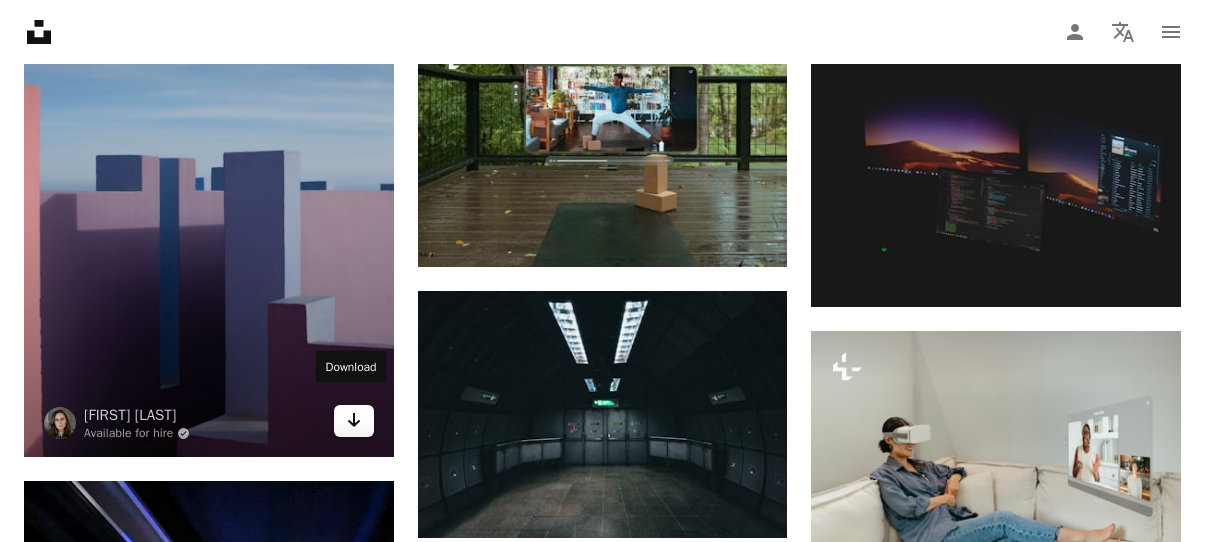 click on "Arrow pointing down" at bounding box center [354, 421] 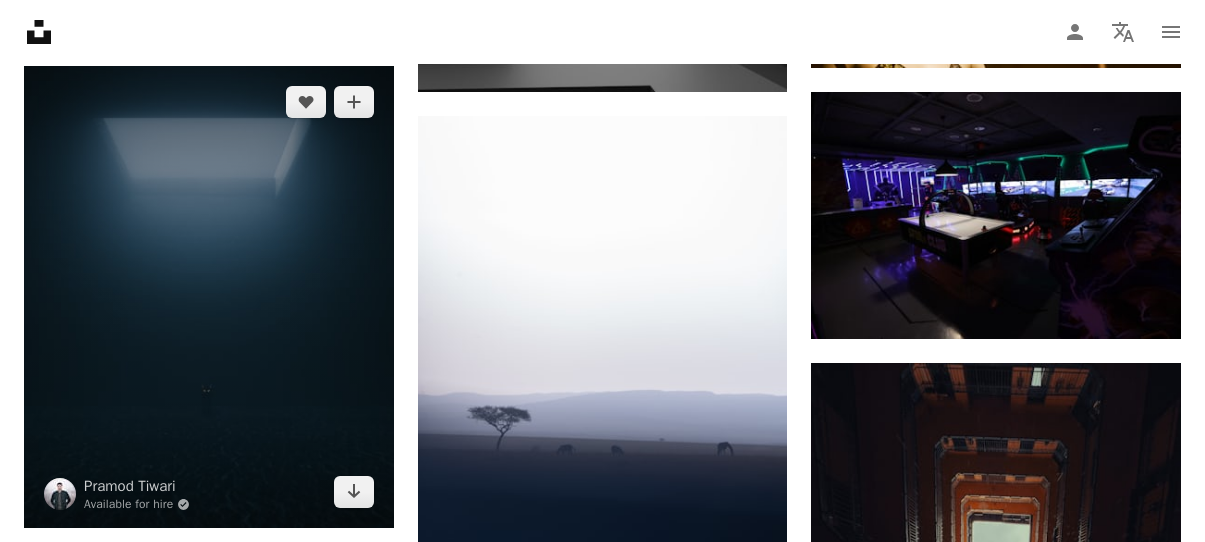 scroll, scrollTop: 21224, scrollLeft: 0, axis: vertical 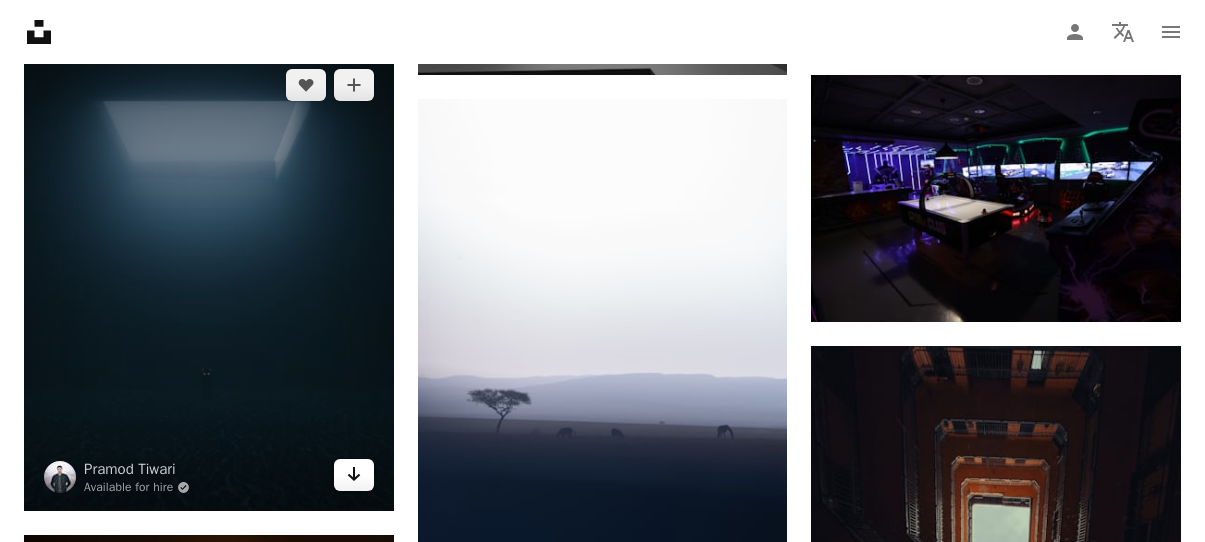 click on "Arrow pointing down" at bounding box center [354, 475] 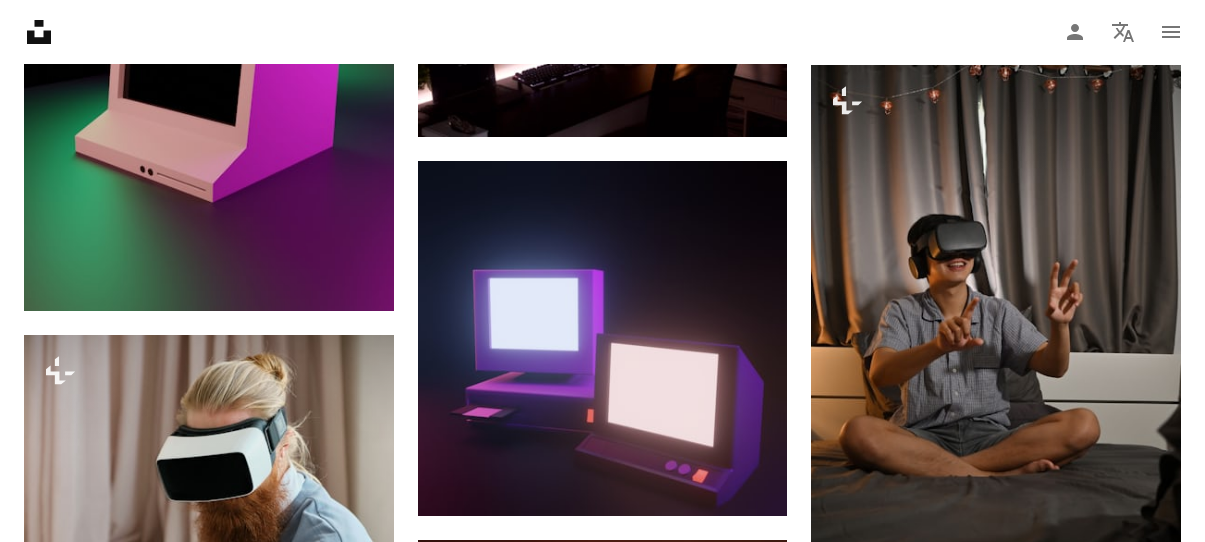 scroll, scrollTop: 30723, scrollLeft: 0, axis: vertical 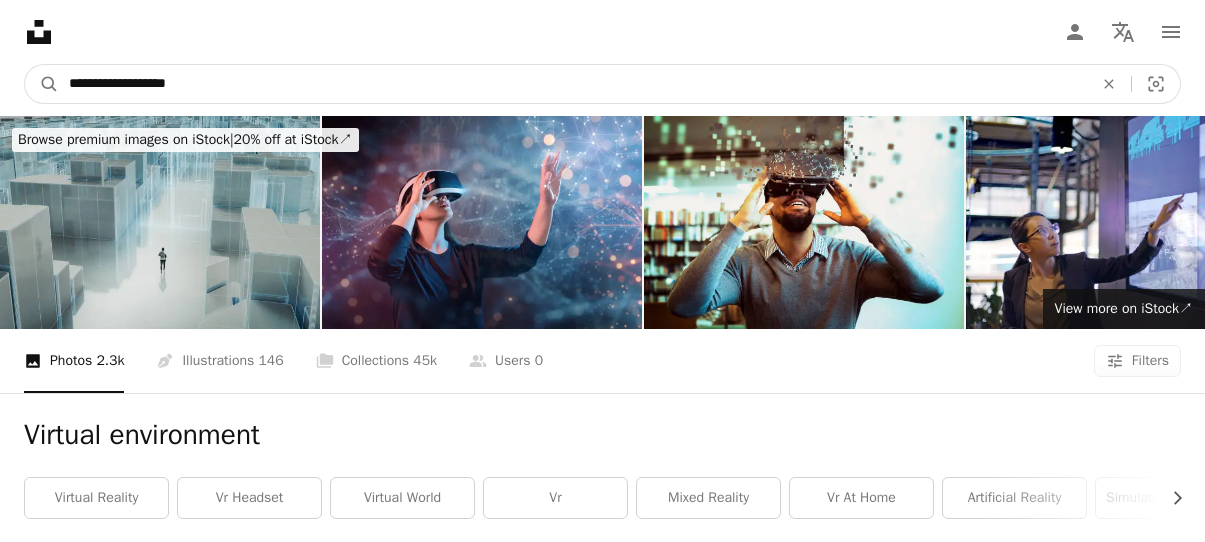 click on "**********" at bounding box center (573, 84) 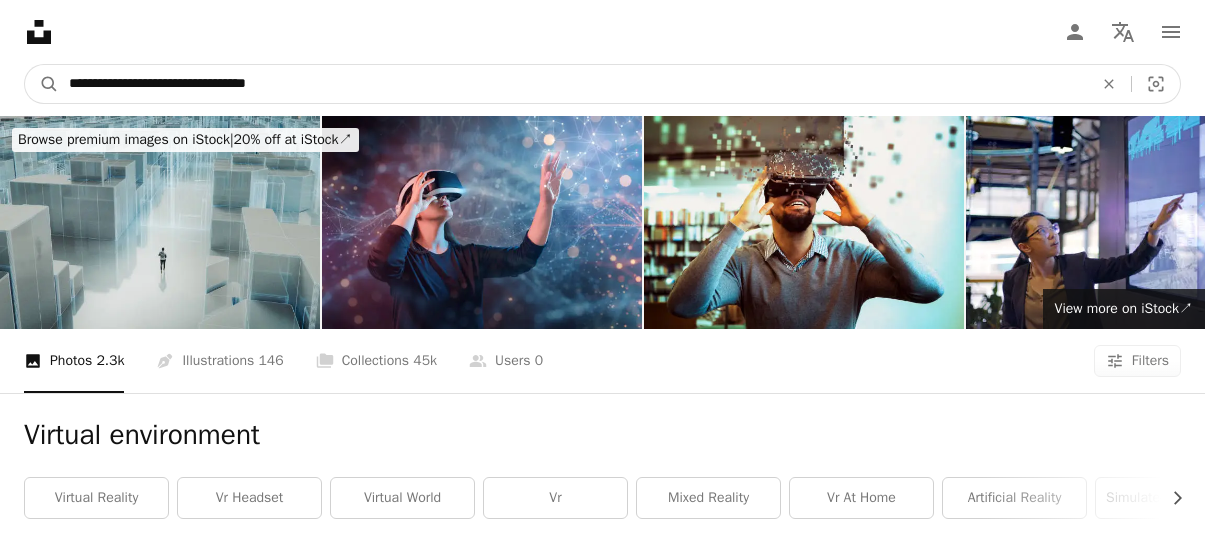 type on "**********" 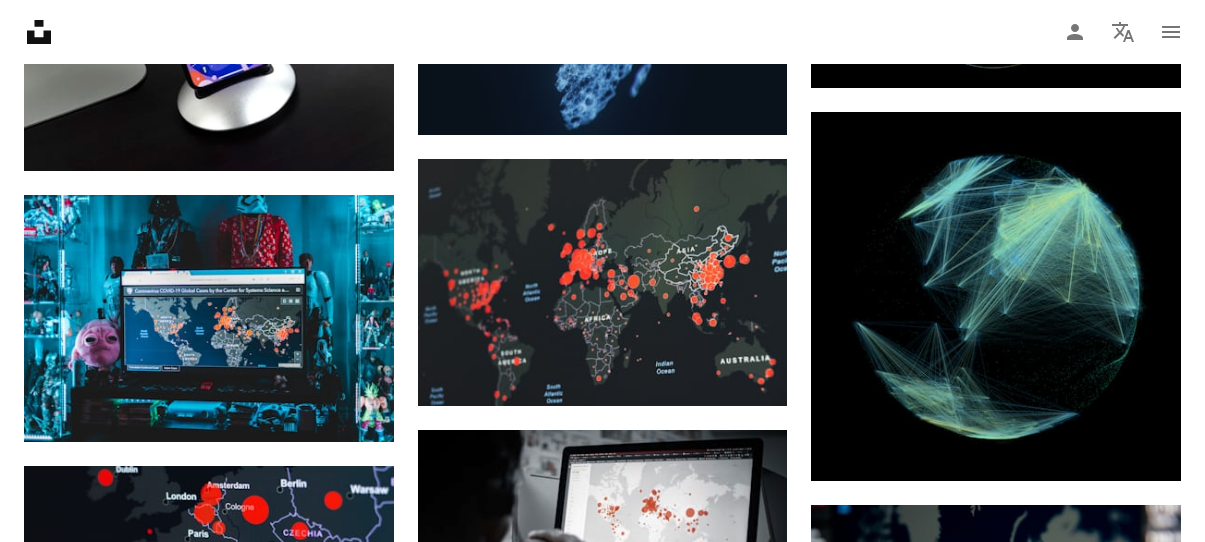 scroll, scrollTop: 1524, scrollLeft: 0, axis: vertical 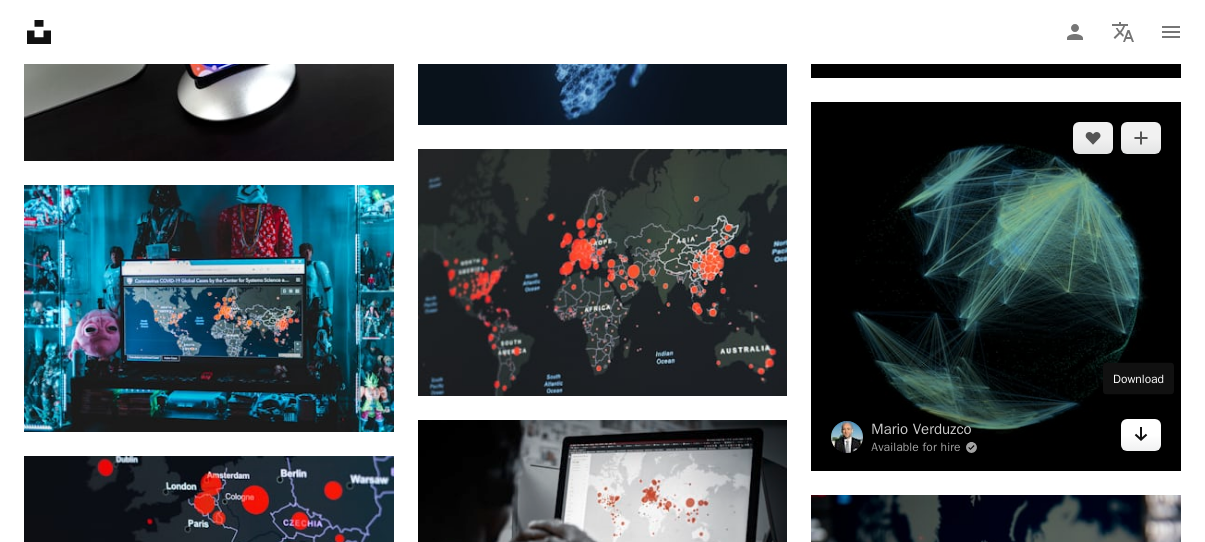 click on "Arrow pointing down" at bounding box center (1141, 435) 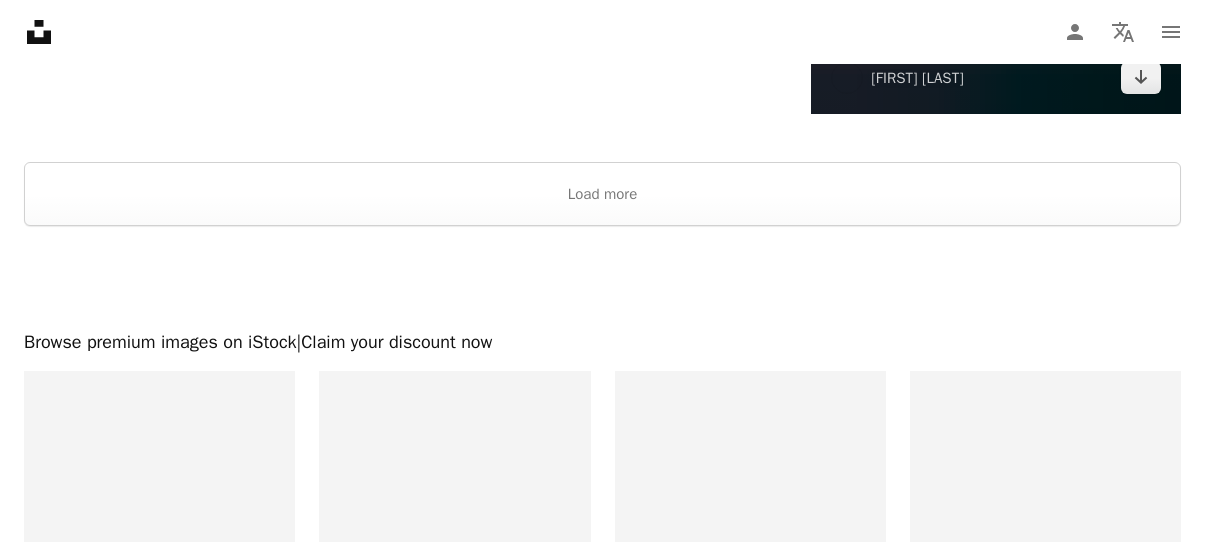 scroll, scrollTop: 3068, scrollLeft: 0, axis: vertical 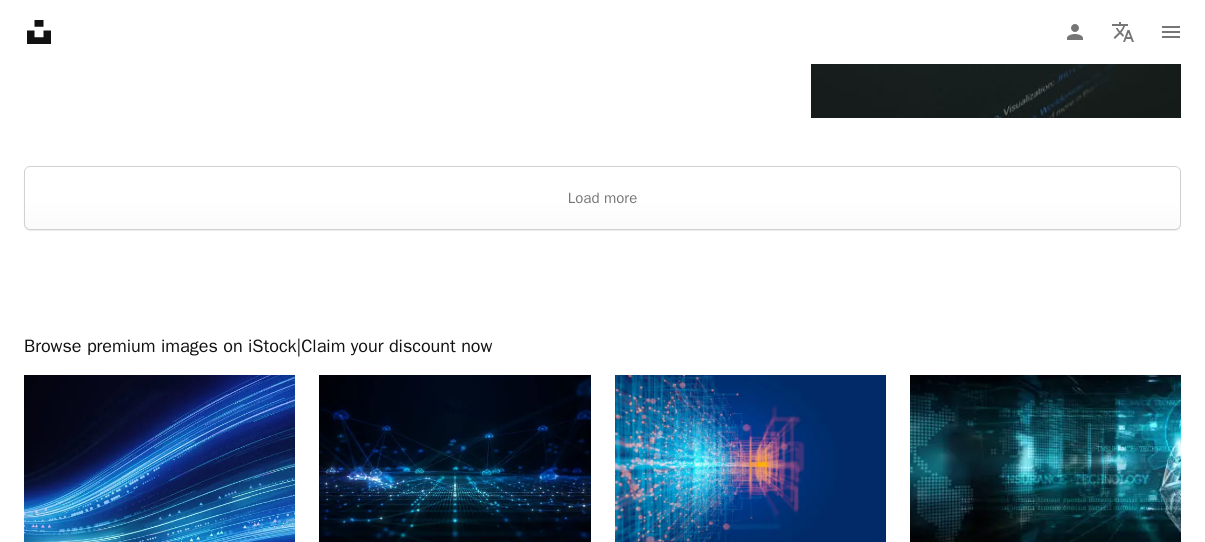 click at bounding box center [602, 142] 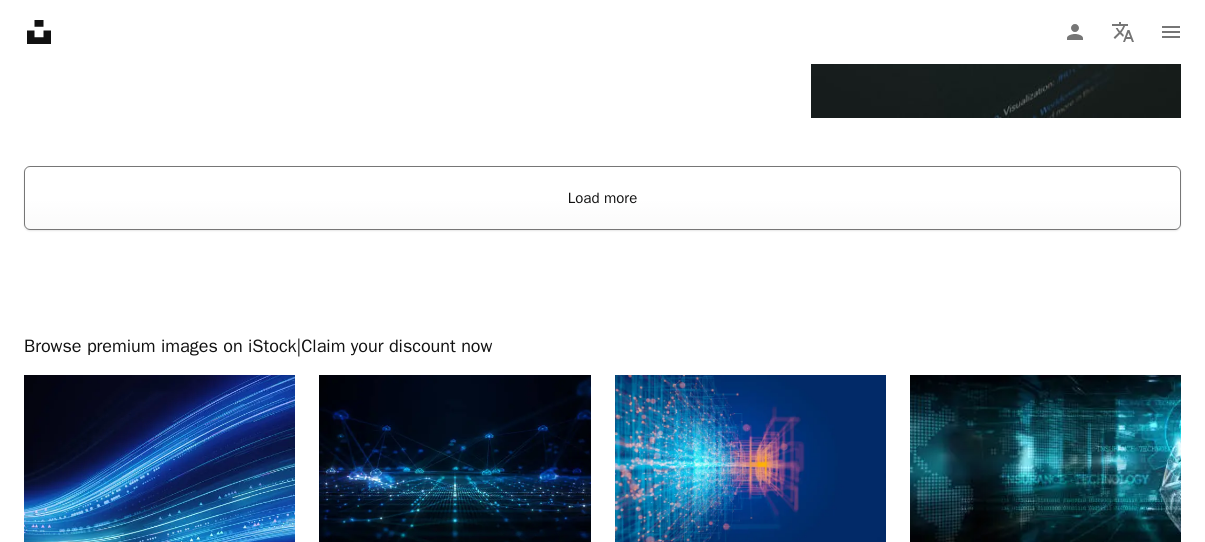 click on "Load more" at bounding box center [602, 198] 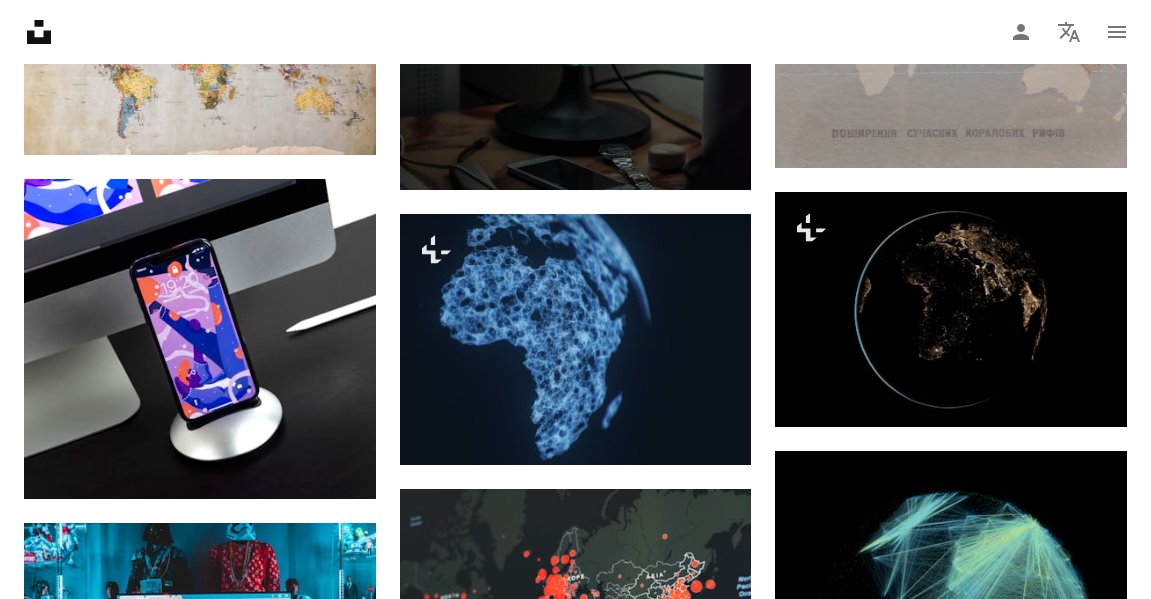scroll, scrollTop: 0, scrollLeft: 0, axis: both 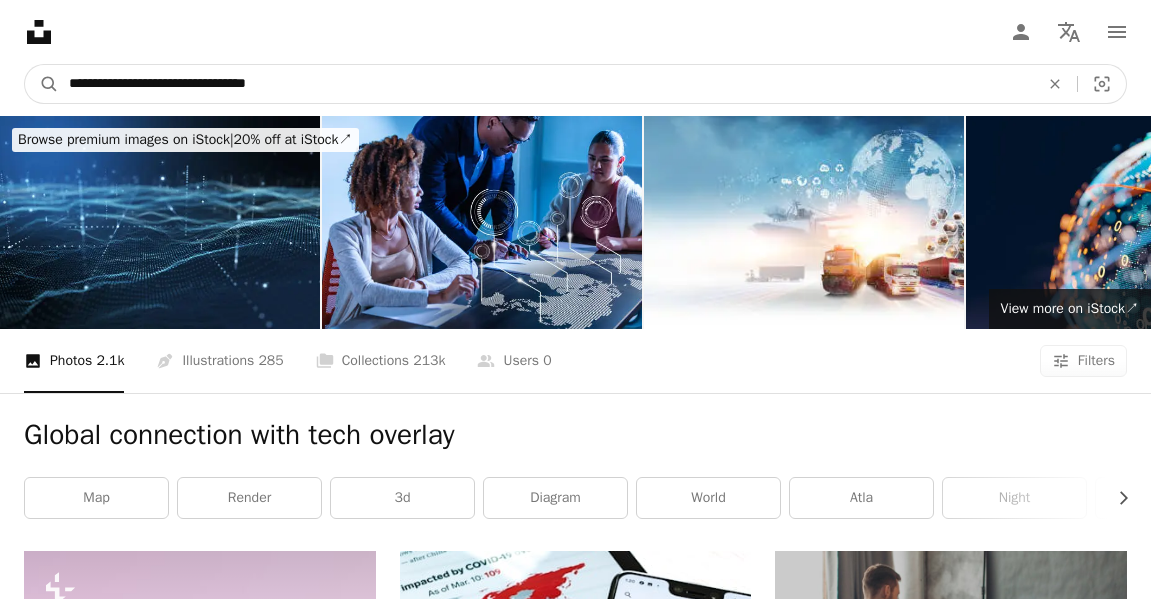 drag, startPoint x: 304, startPoint y: 79, endPoint x: 38, endPoint y: 61, distance: 266.60834 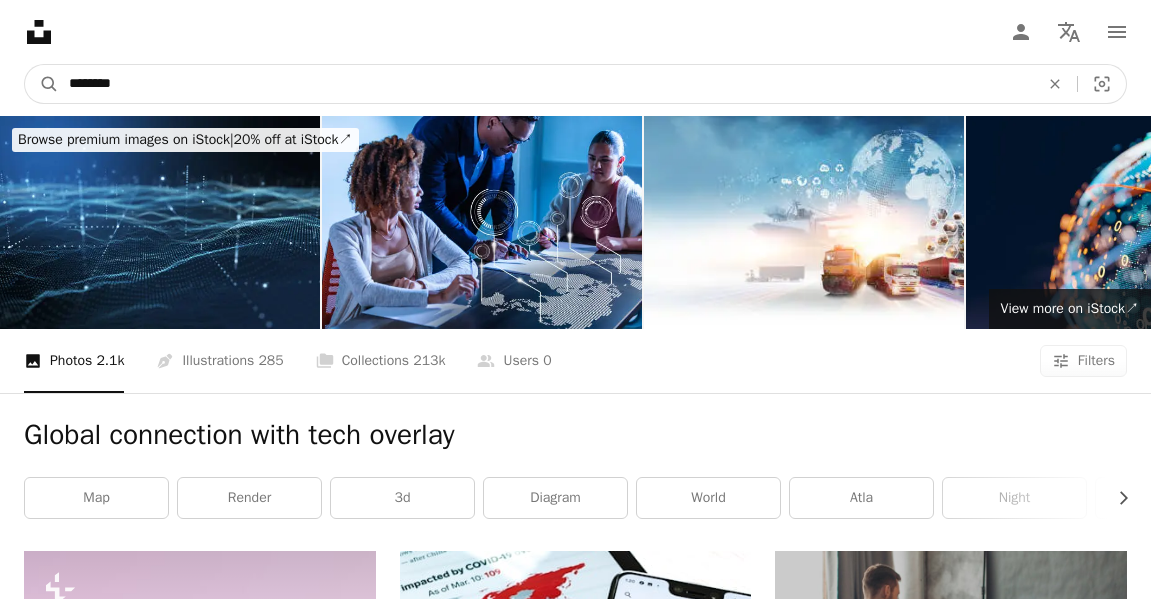 type on "********" 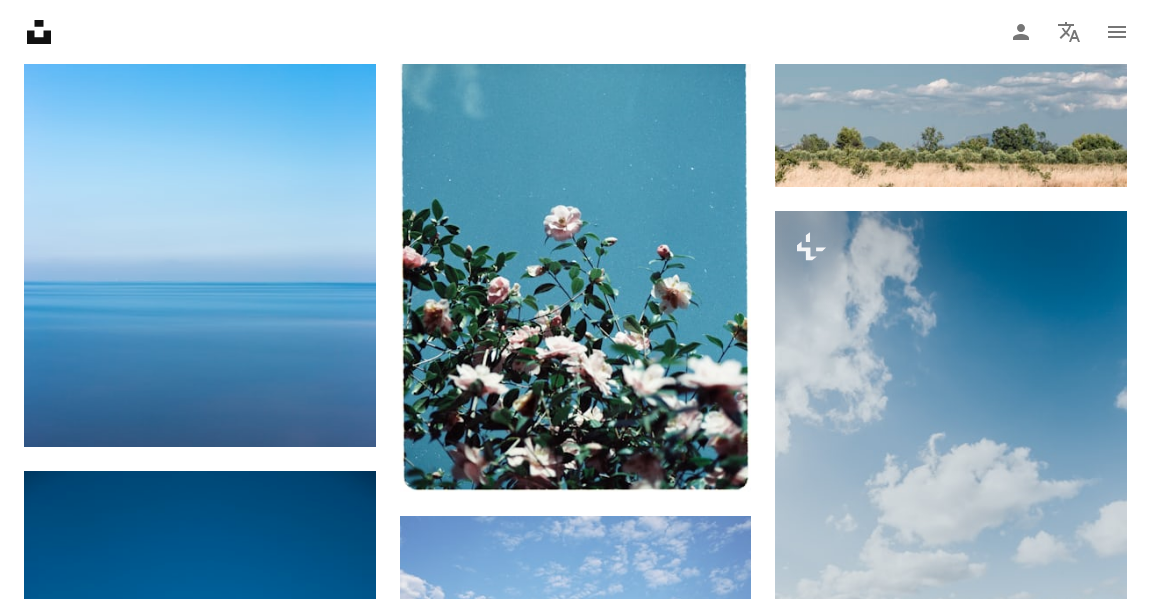 scroll, scrollTop: 1332, scrollLeft: 0, axis: vertical 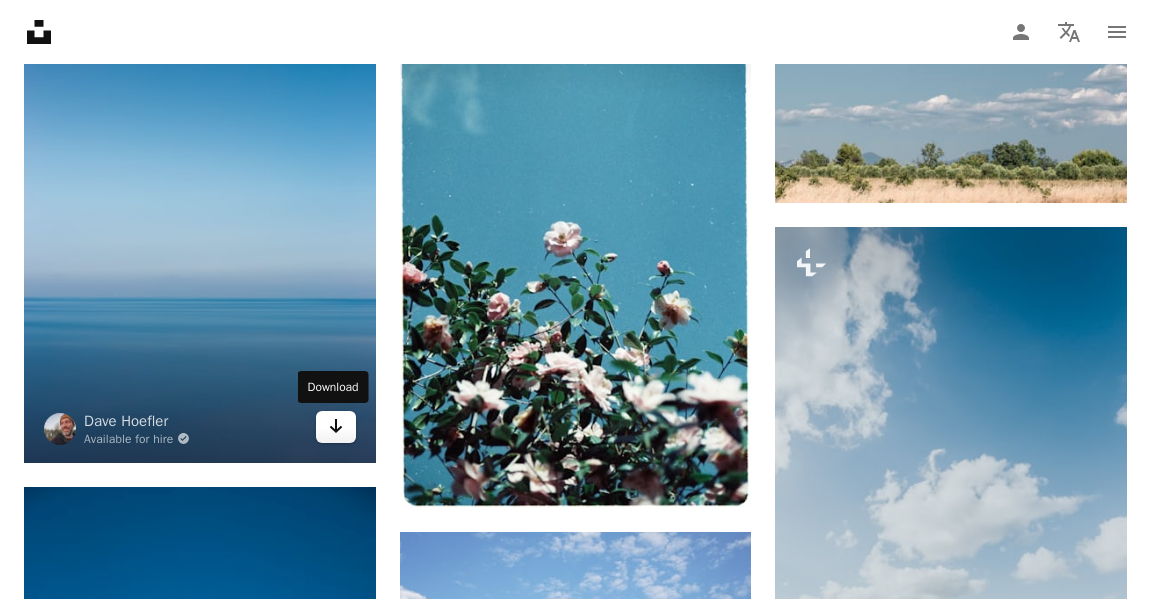 click 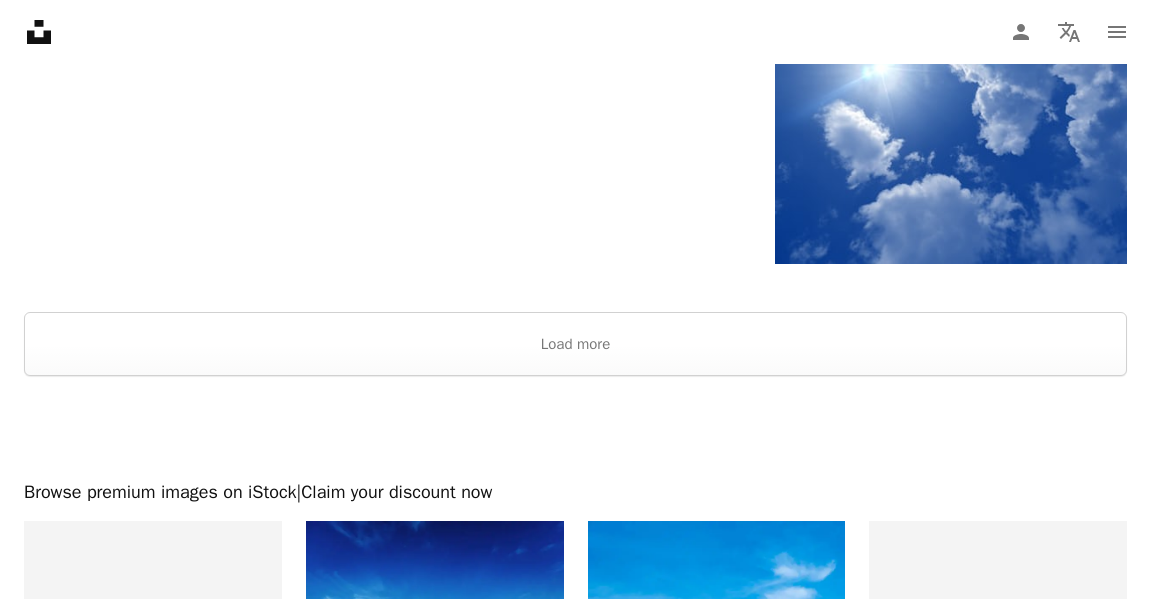 scroll, scrollTop: 3400, scrollLeft: 0, axis: vertical 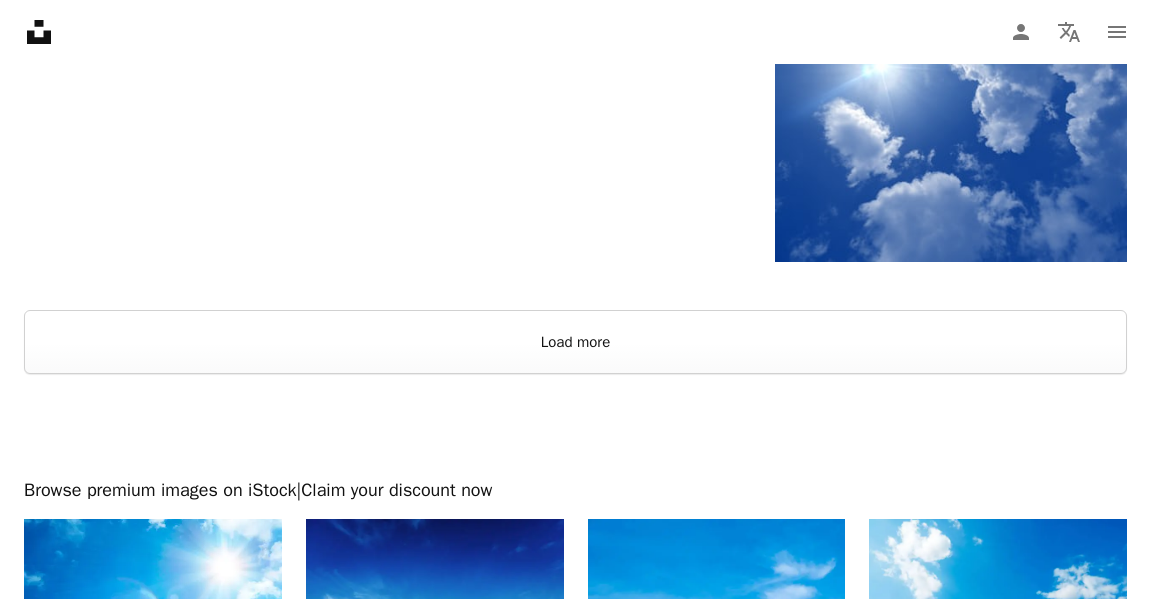 click on "Load more" at bounding box center [575, 342] 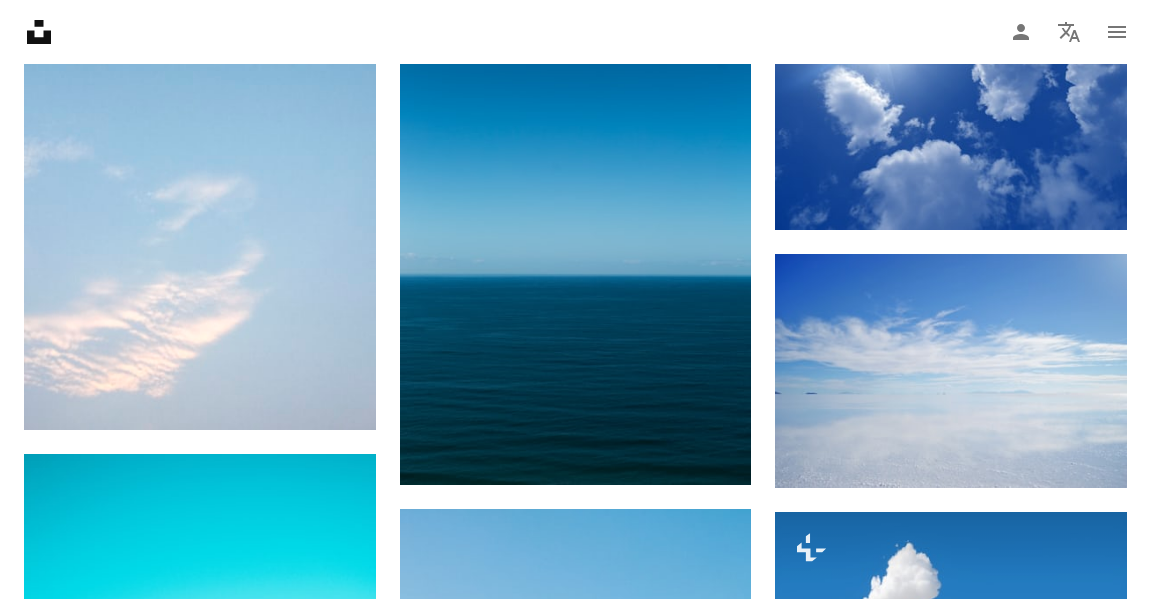 scroll, scrollTop: 3427, scrollLeft: 0, axis: vertical 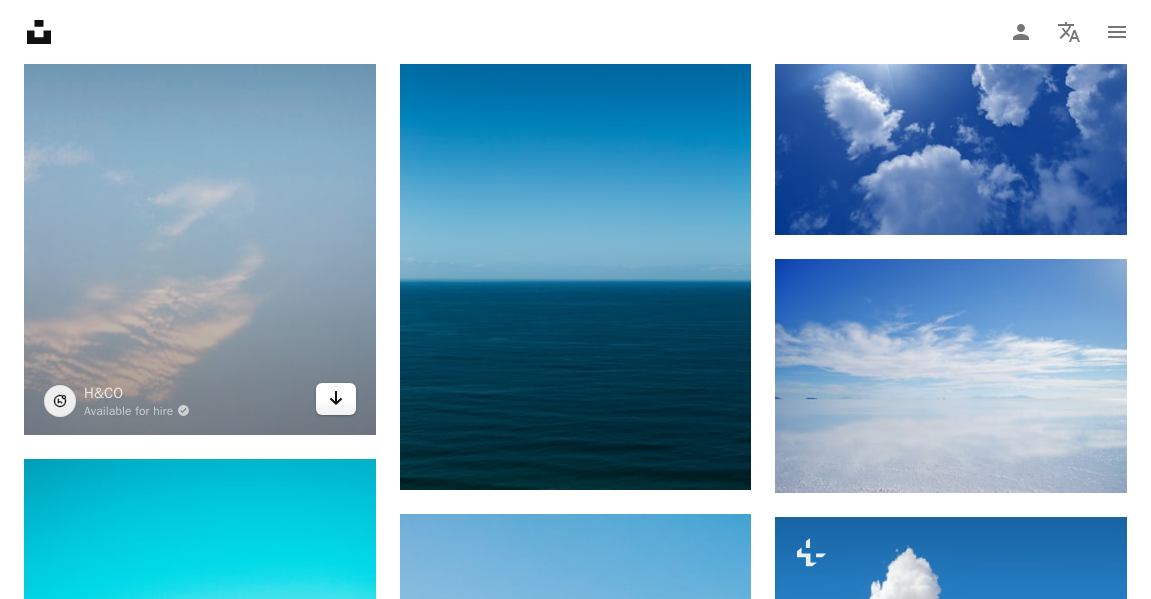 click on "Arrow pointing down" 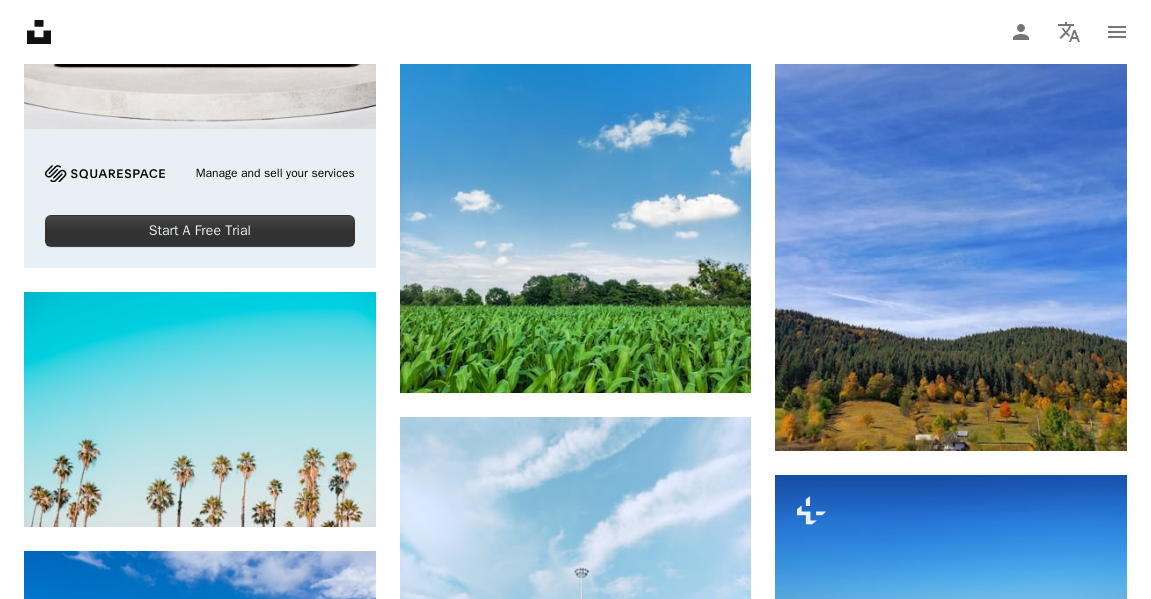 scroll, scrollTop: 5518, scrollLeft: 0, axis: vertical 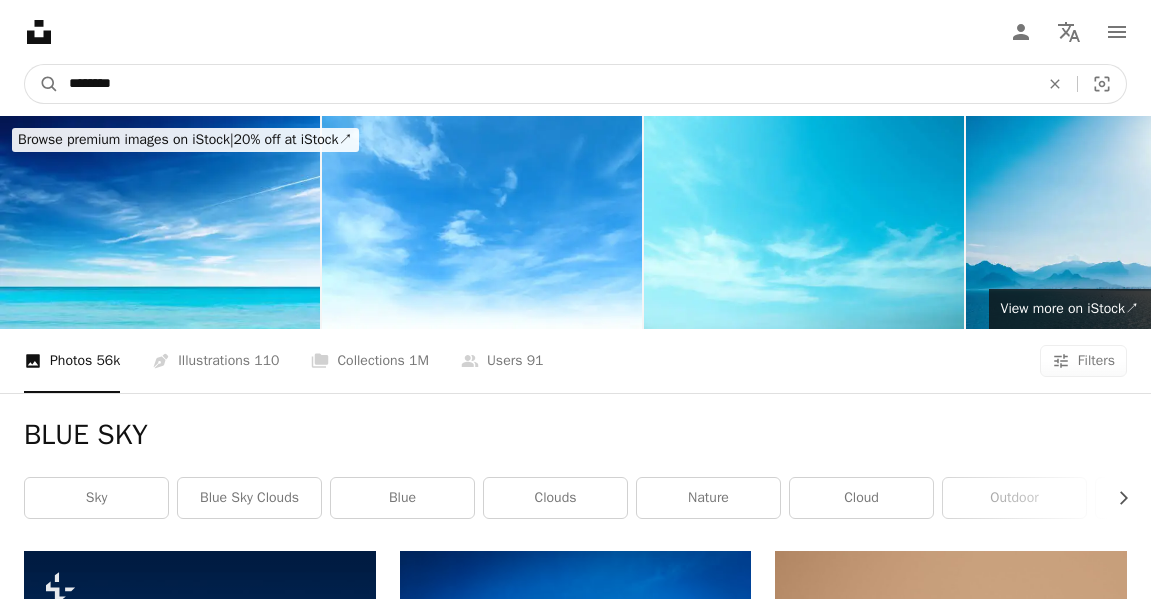 drag, startPoint x: 185, startPoint y: 73, endPoint x: -29, endPoint y: 63, distance: 214.23352 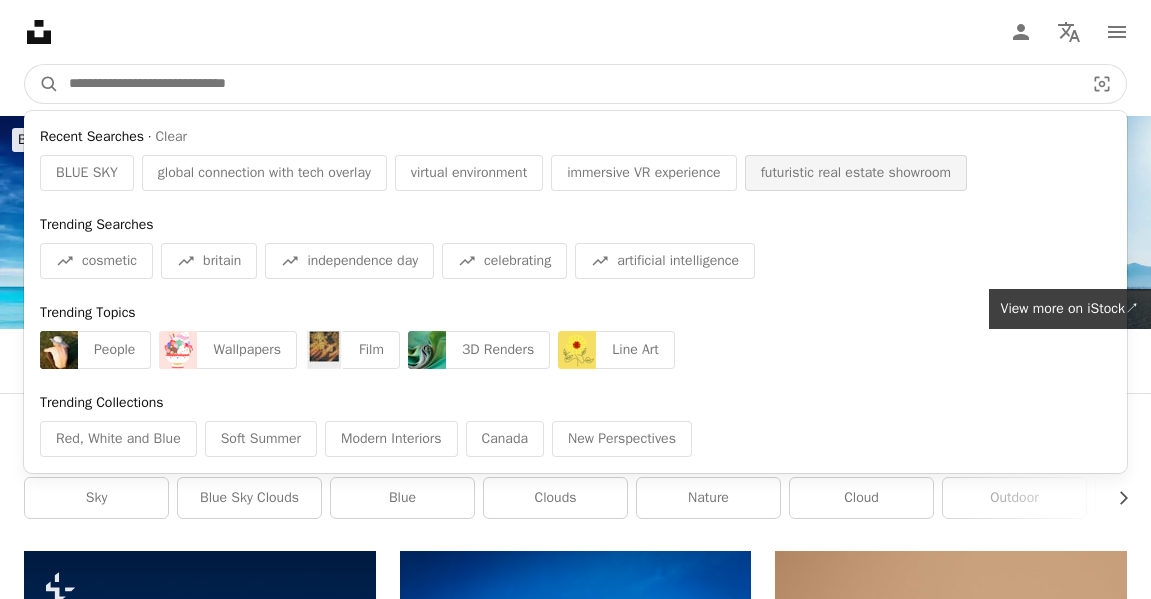 type 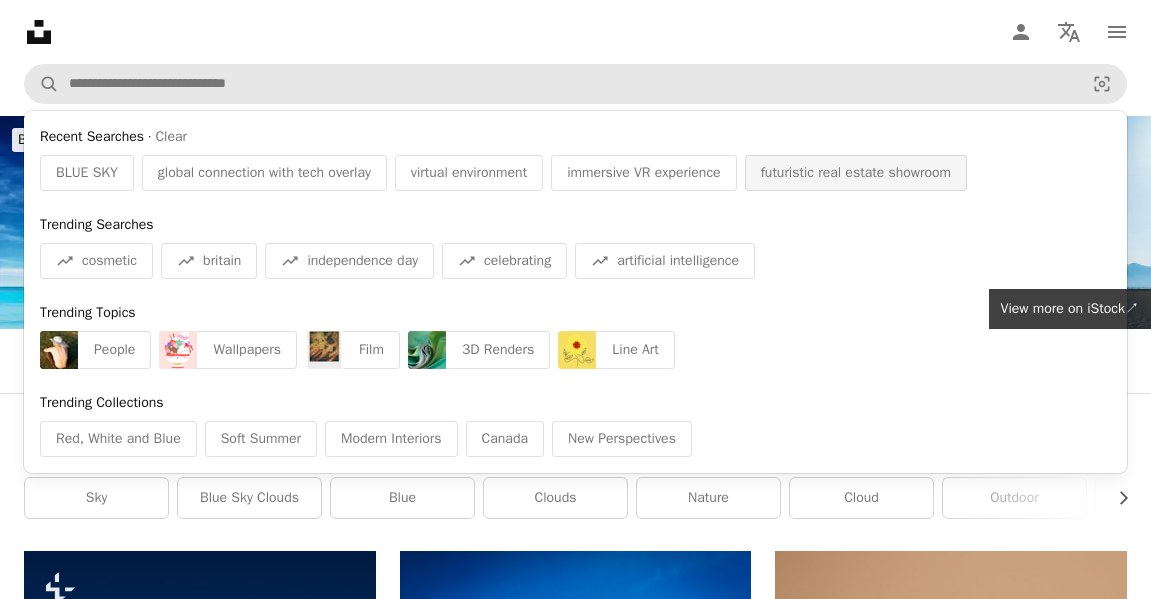 click on "futuristic real estate showroom" at bounding box center [856, 173] 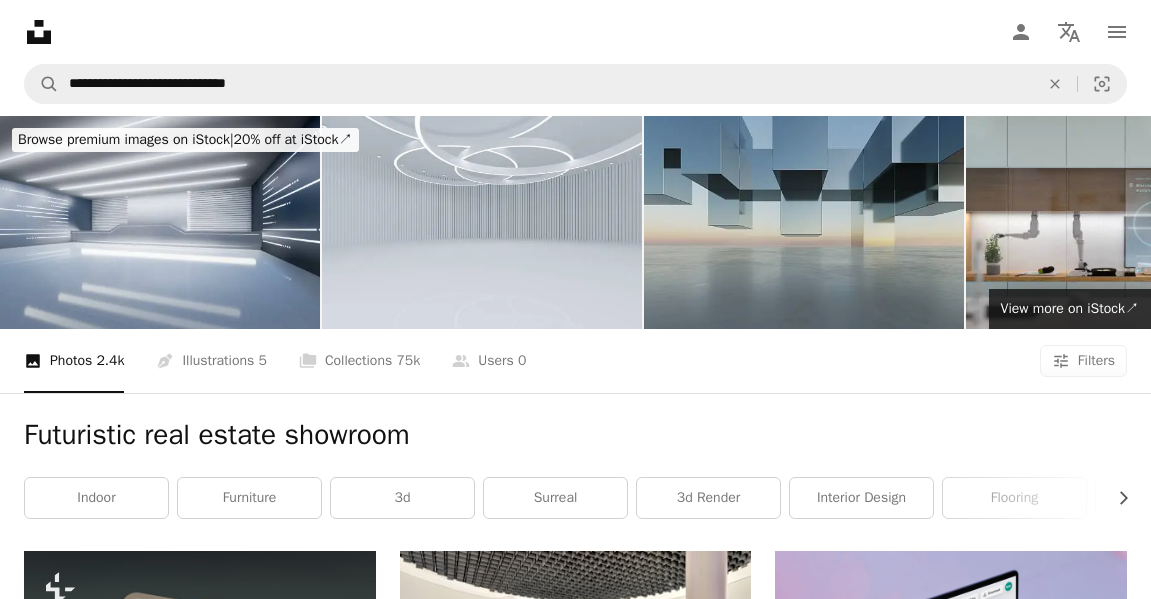 click at bounding box center (804, 222) 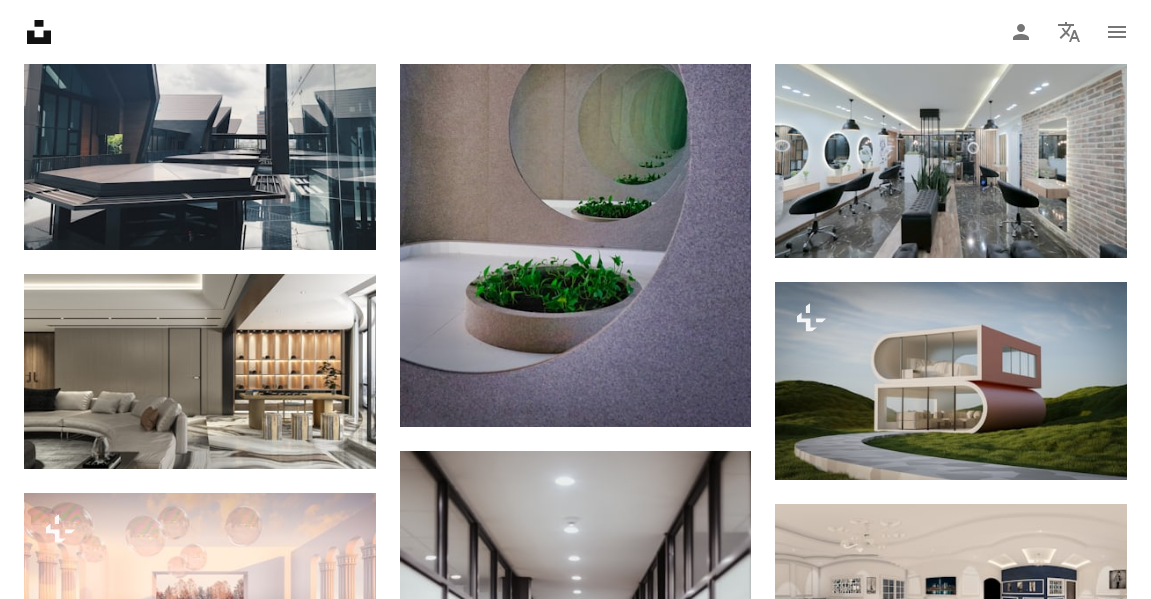 scroll, scrollTop: 8550, scrollLeft: 0, axis: vertical 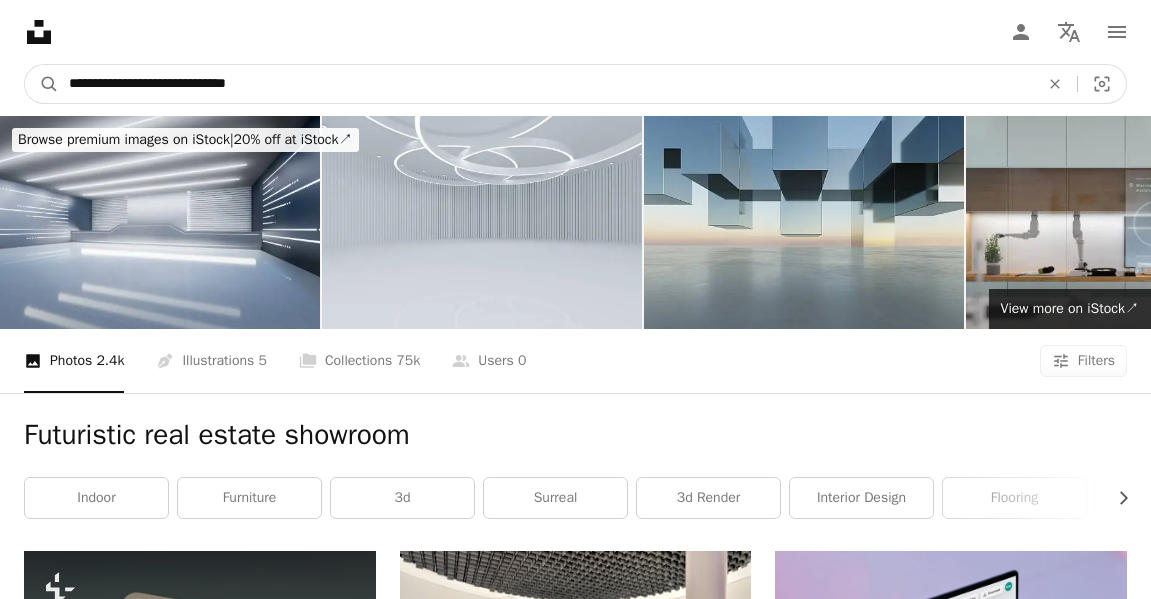 drag, startPoint x: 288, startPoint y: 77, endPoint x: 15, endPoint y: 20, distance: 278.8871 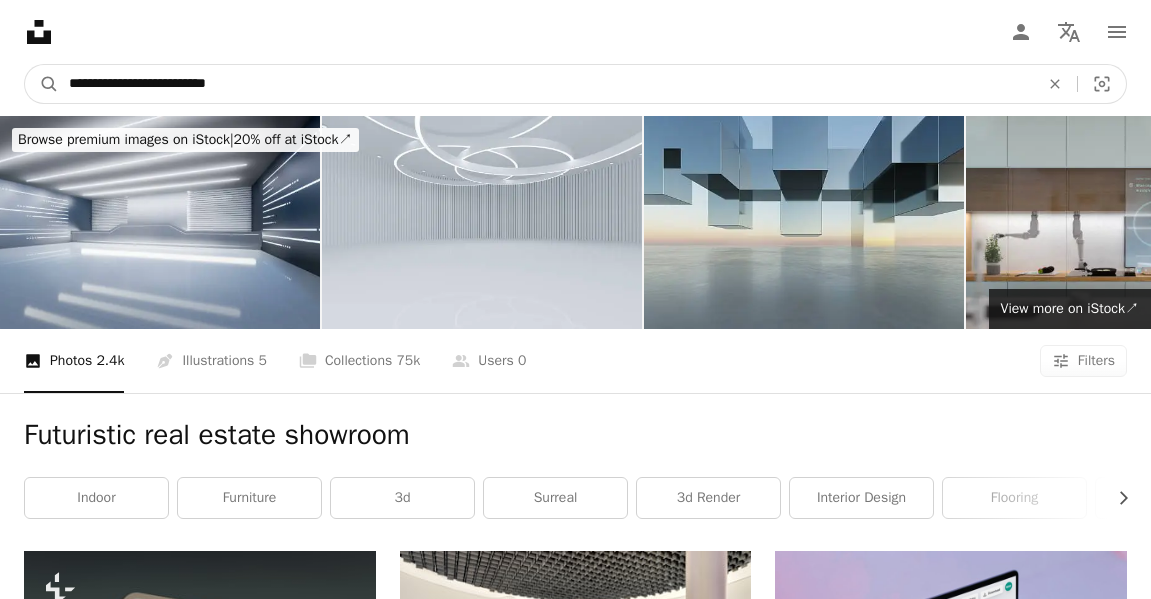 type on "**********" 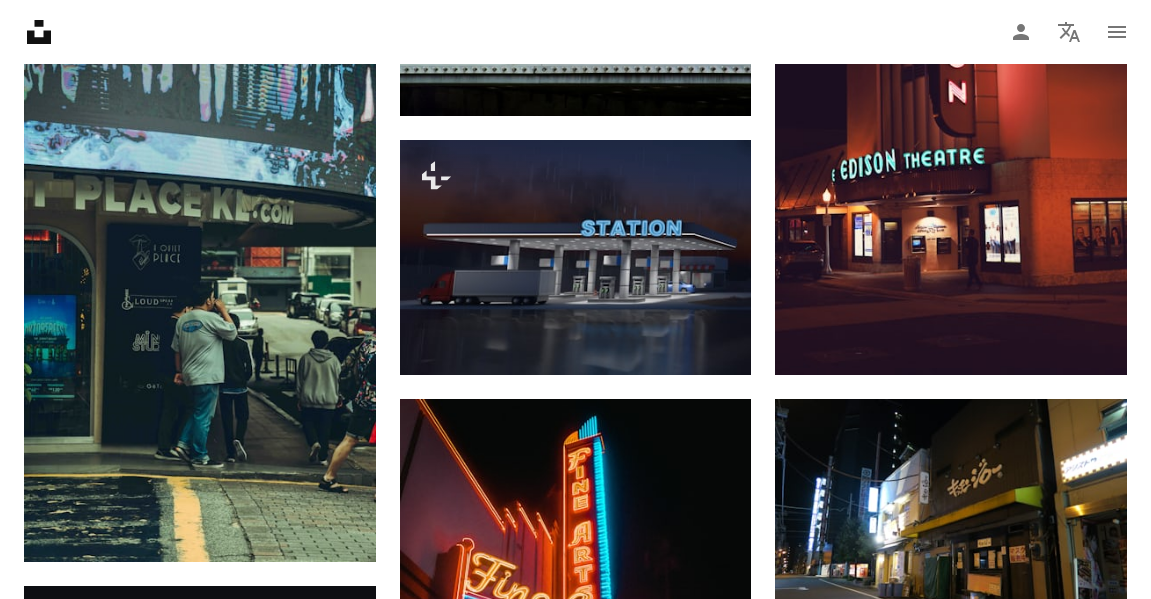 scroll, scrollTop: 0, scrollLeft: 0, axis: both 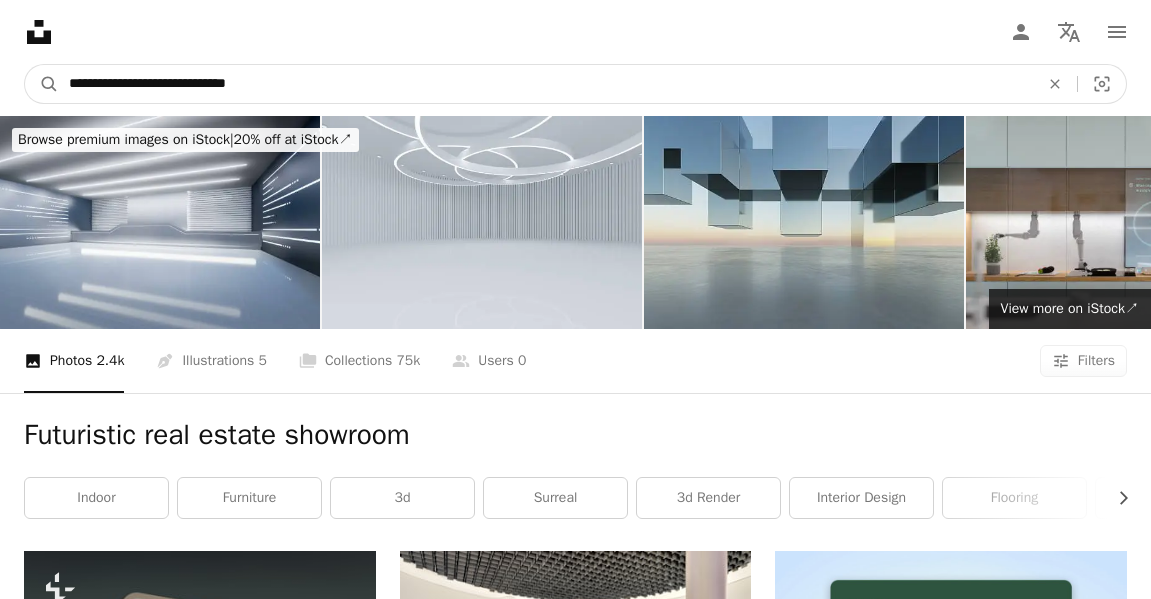 click on "**********" at bounding box center (546, 84) 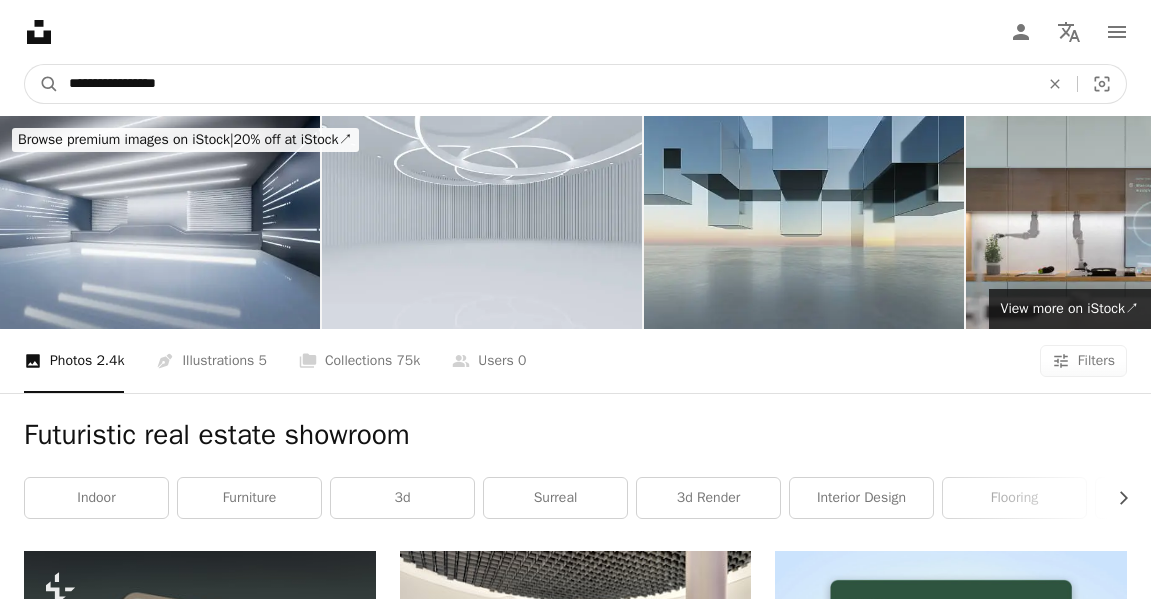 type on "**********" 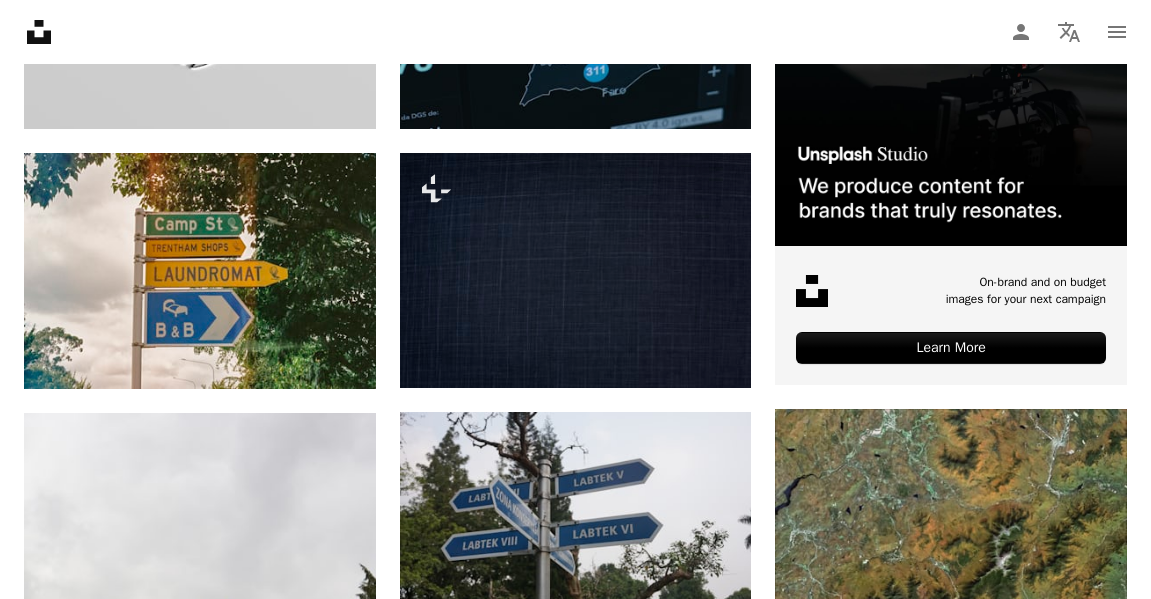 scroll, scrollTop: 0, scrollLeft: 0, axis: both 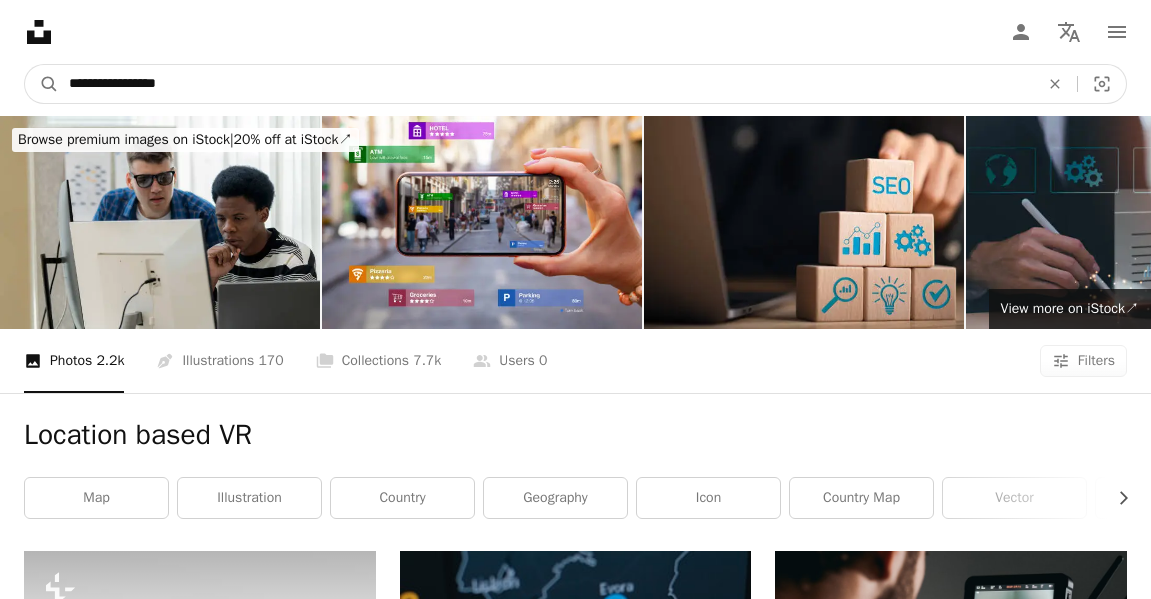 drag, startPoint x: 193, startPoint y: 78, endPoint x: 5, endPoint y: 77, distance: 188.00266 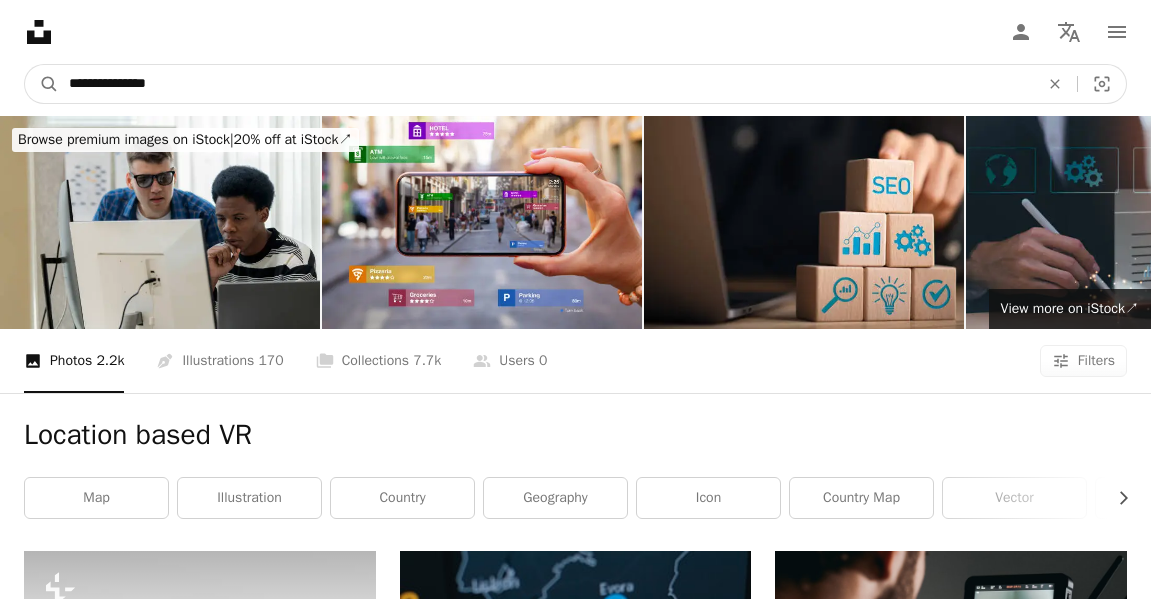type on "**********" 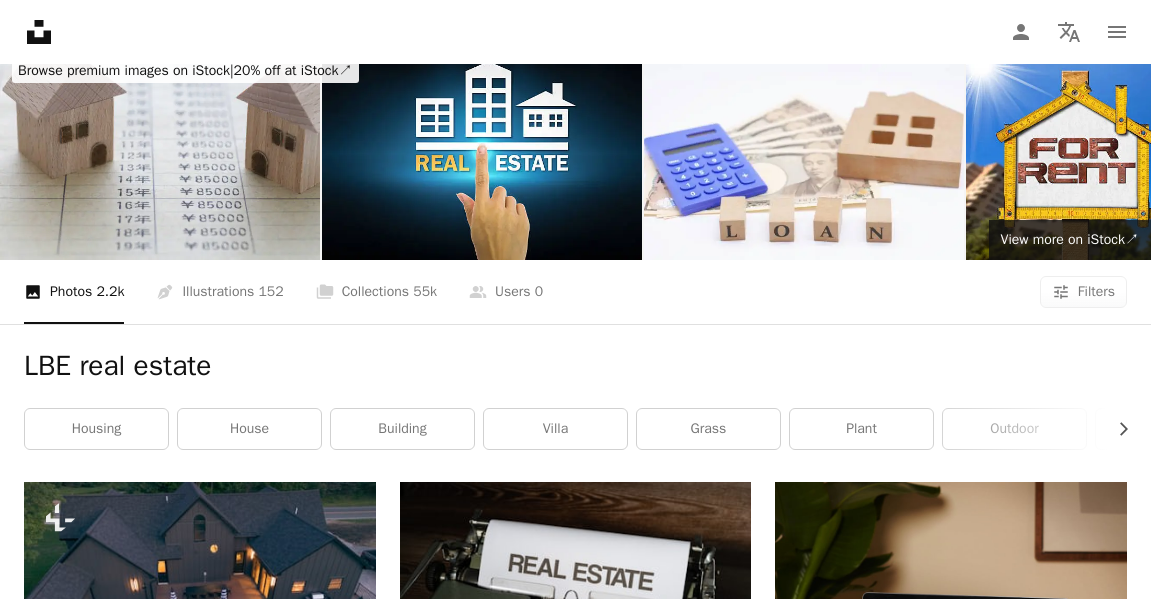 scroll, scrollTop: 0, scrollLeft: 0, axis: both 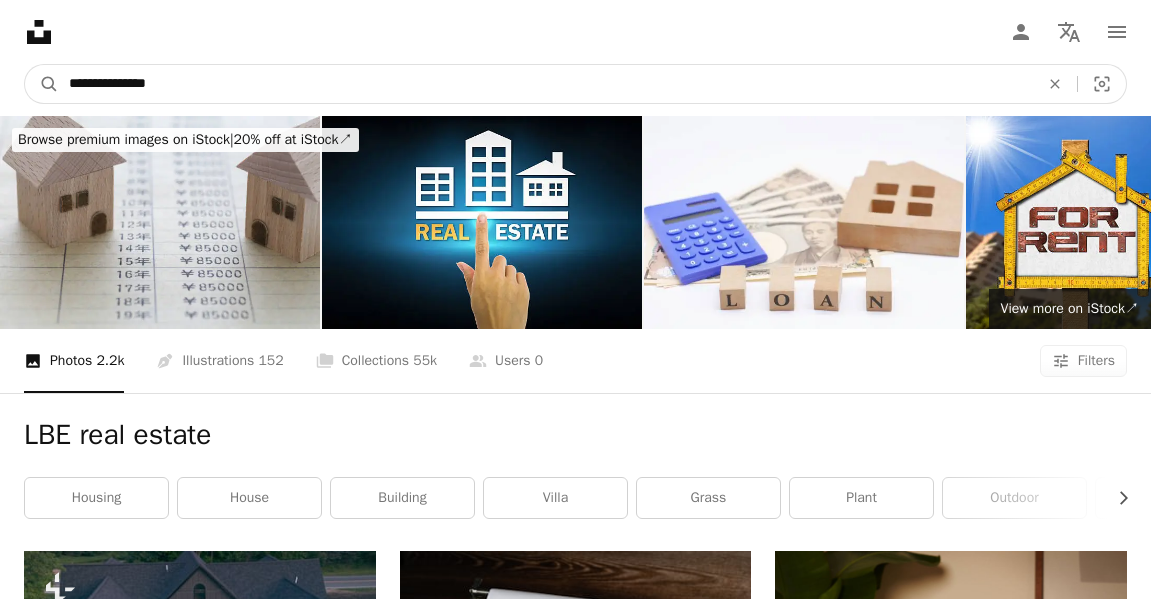 click on "**********" at bounding box center (546, 84) 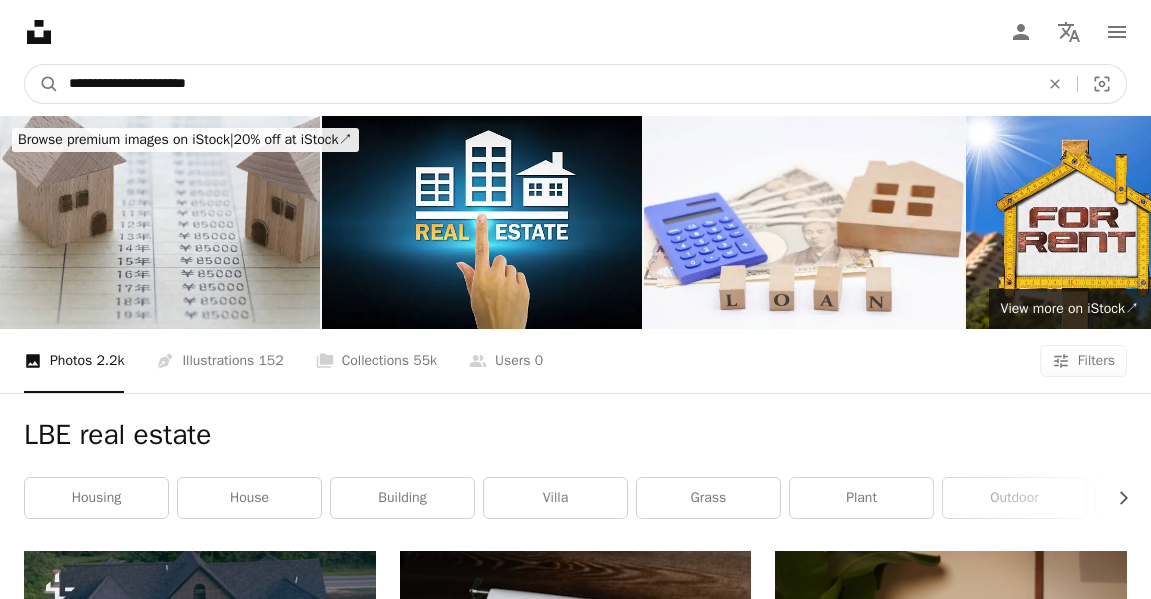 type on "**********" 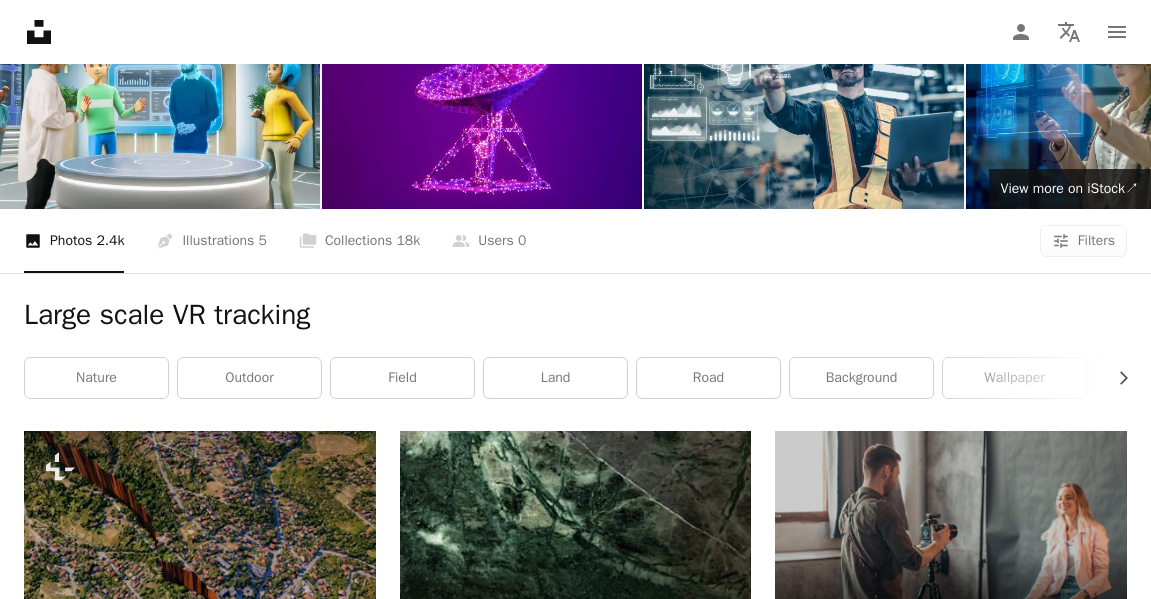 scroll, scrollTop: 0, scrollLeft: 0, axis: both 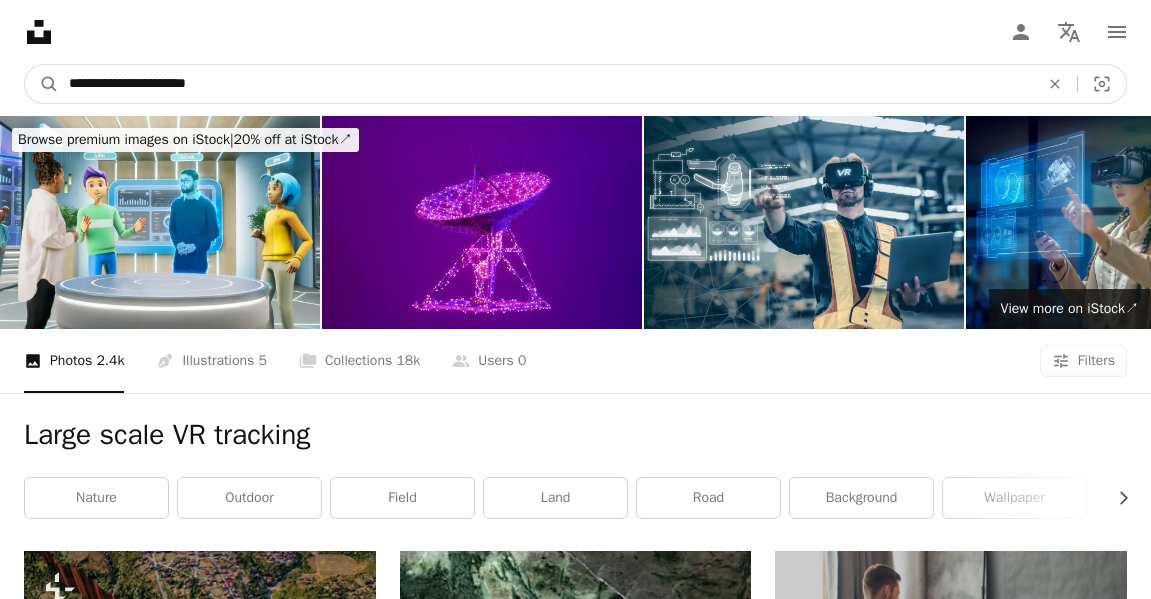 drag, startPoint x: 234, startPoint y: 77, endPoint x: 13, endPoint y: 78, distance: 221.00226 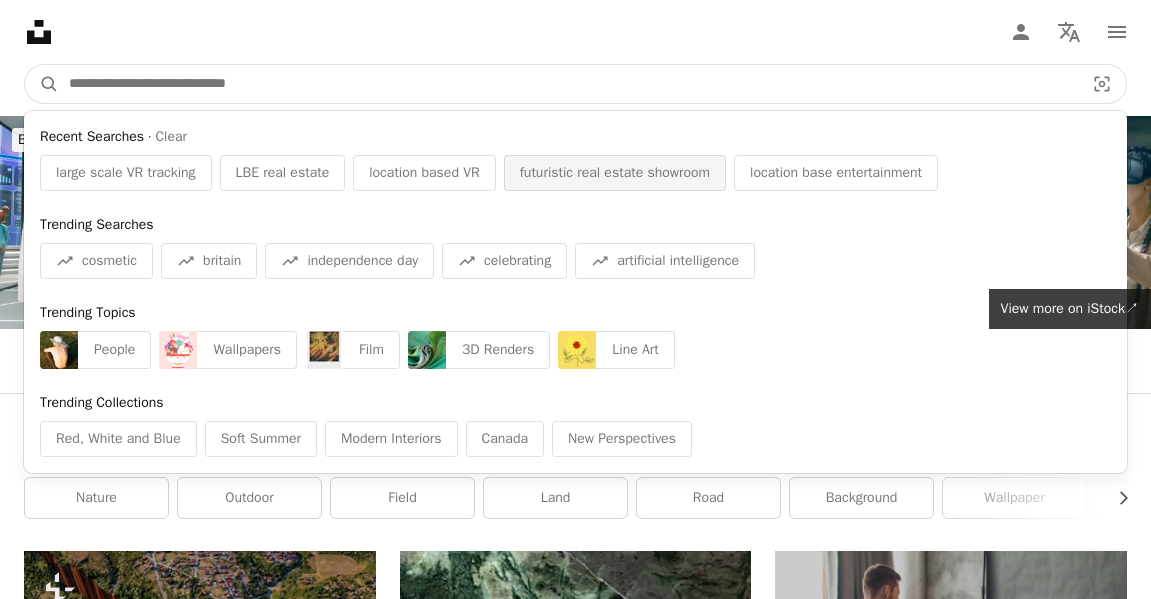 type 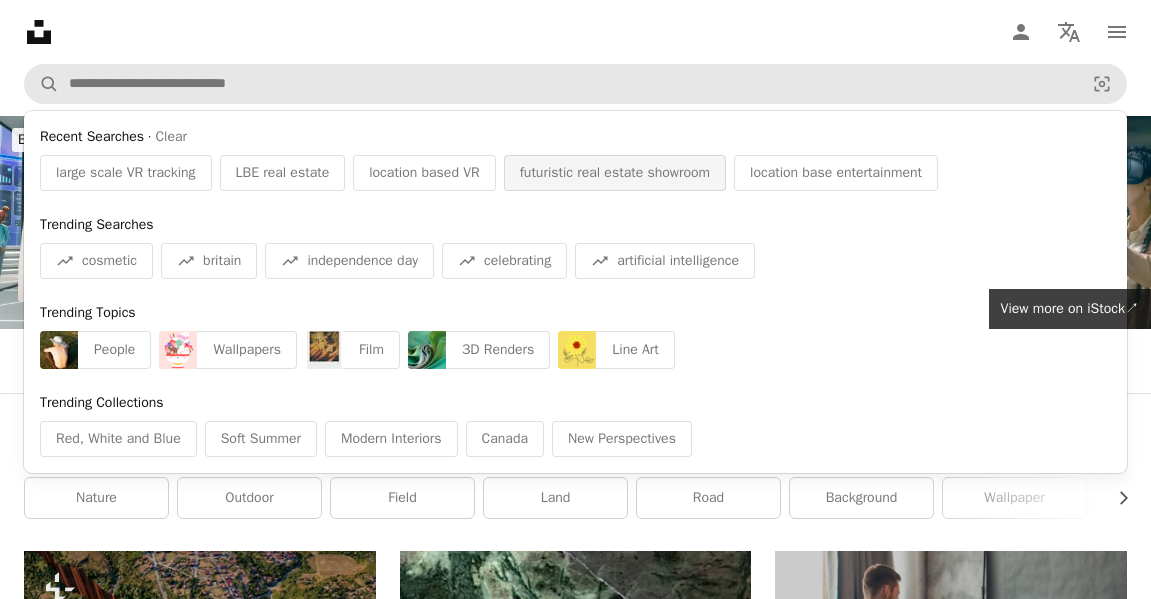 click on "futuristic real estate showroom" at bounding box center (615, 173) 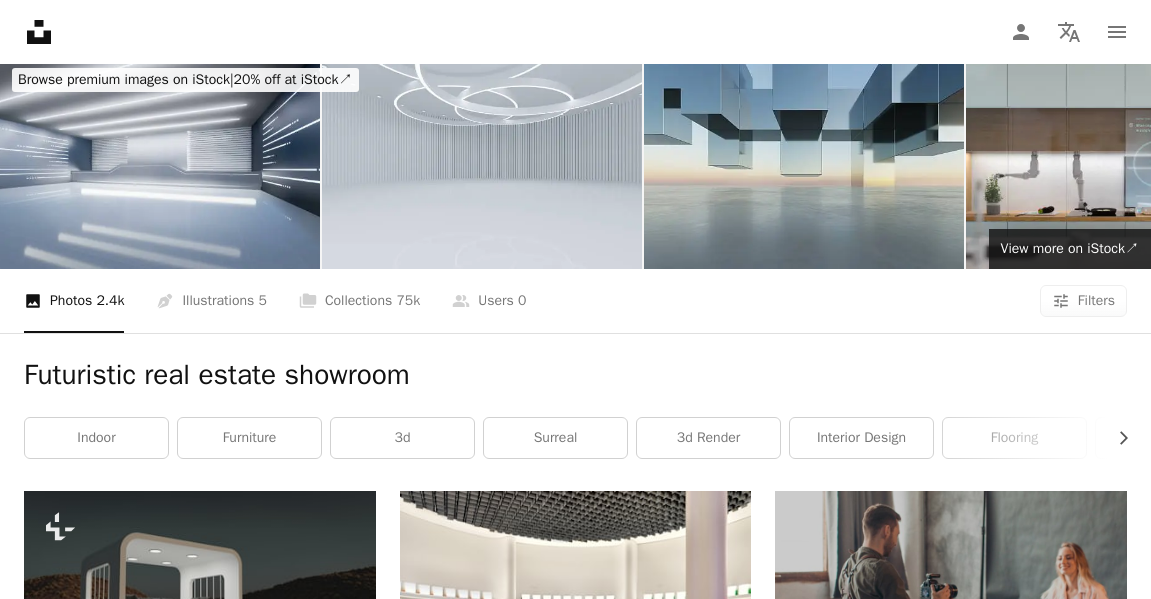 scroll, scrollTop: 61, scrollLeft: 0, axis: vertical 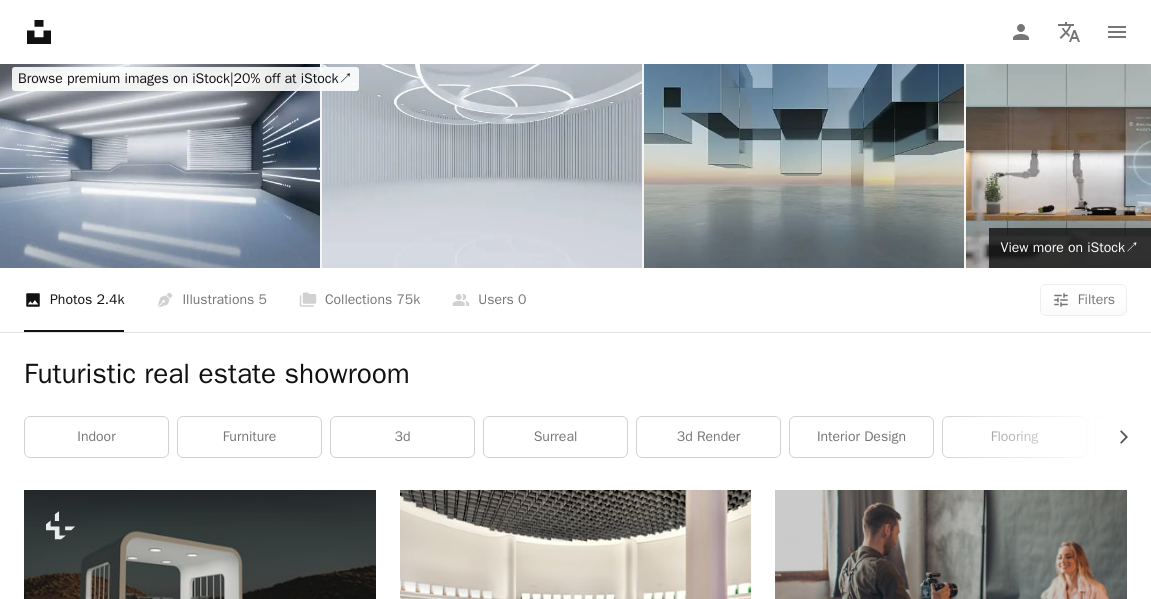 click at bounding box center [804, 161] 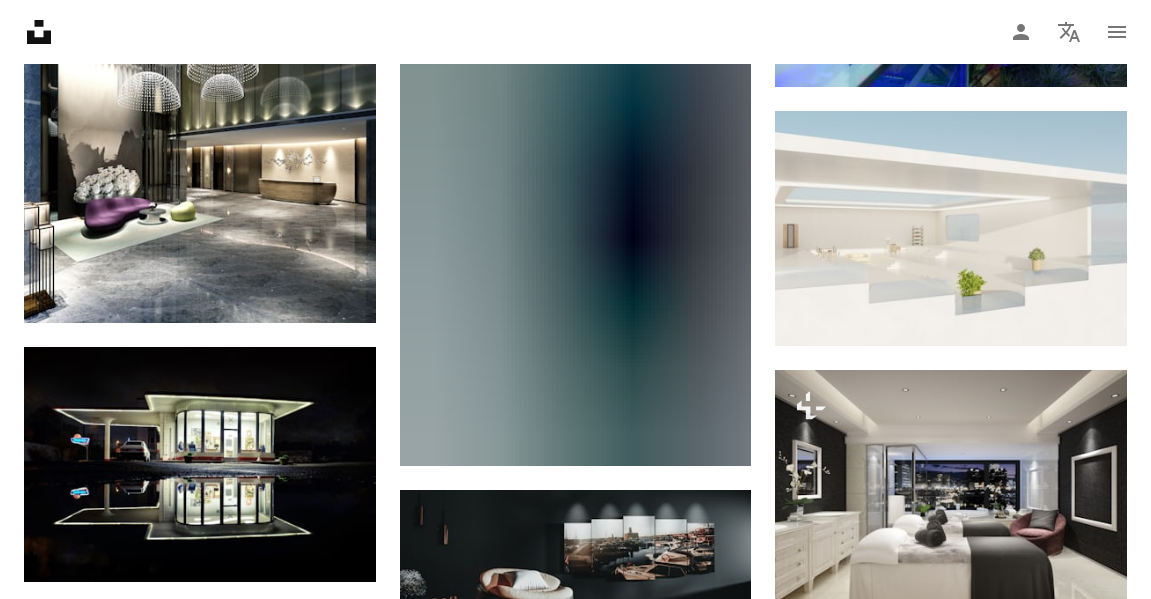 scroll, scrollTop: 5765, scrollLeft: 0, axis: vertical 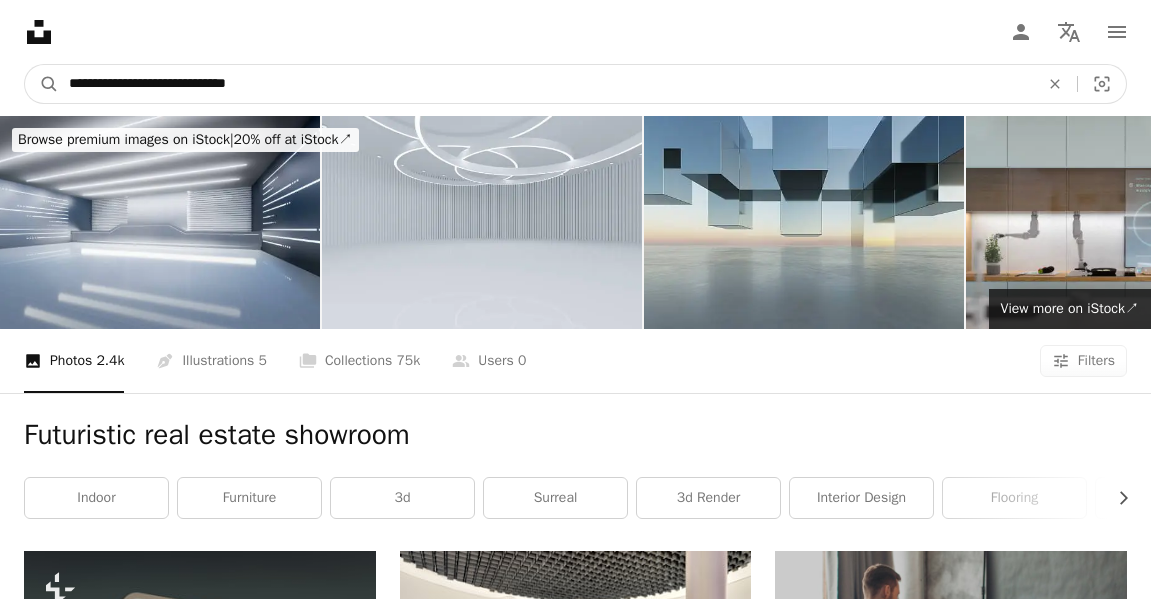 click on "**********" at bounding box center (546, 84) 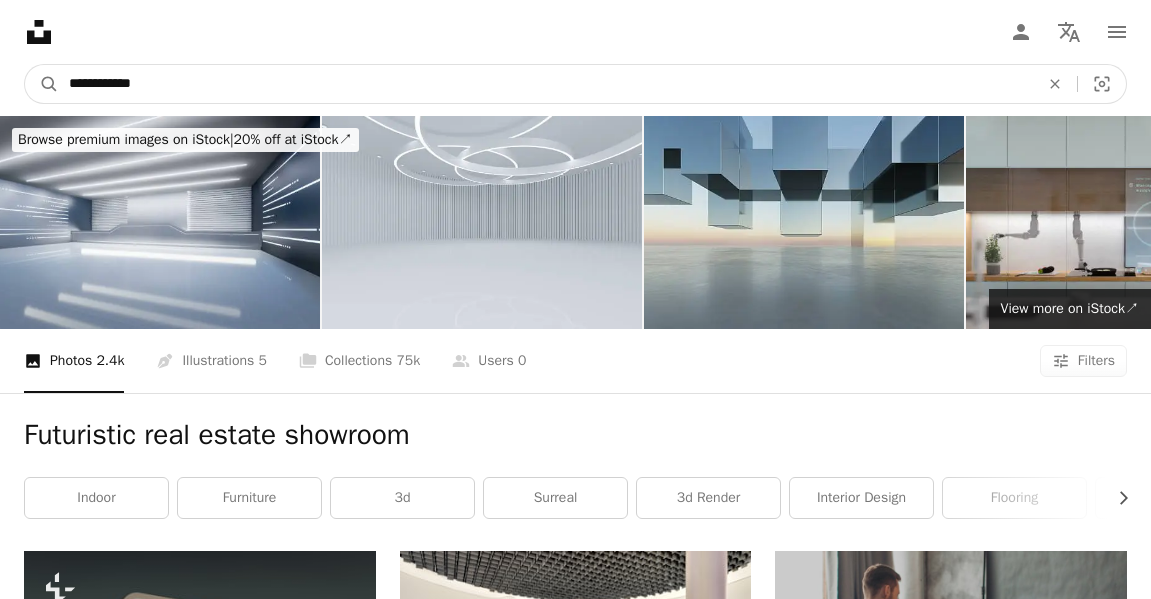type on "**********" 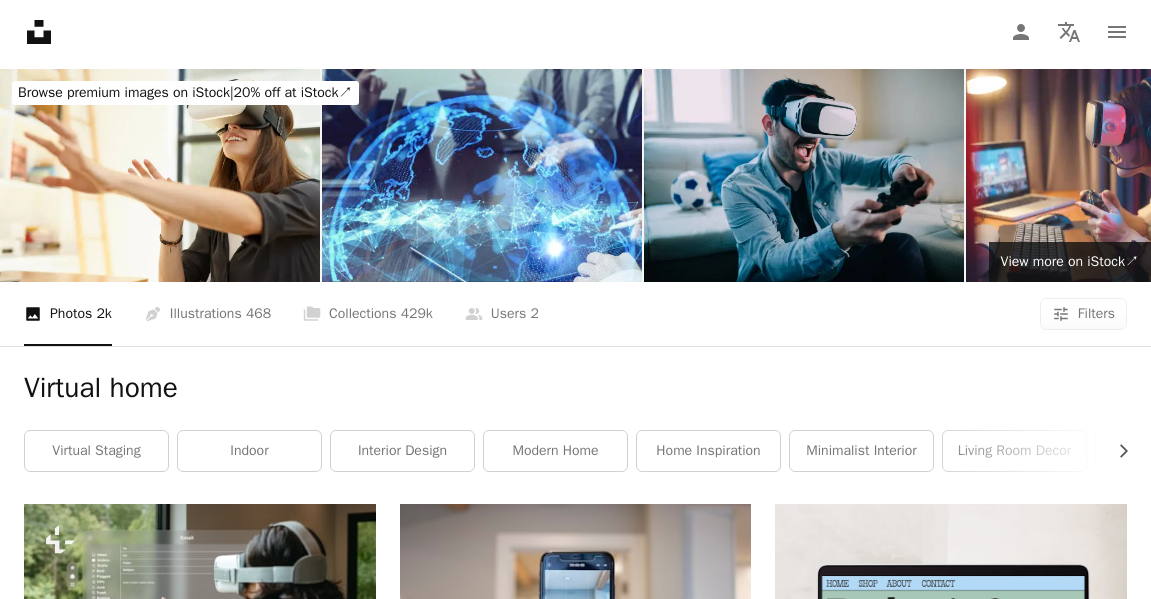 scroll, scrollTop: 0, scrollLeft: 0, axis: both 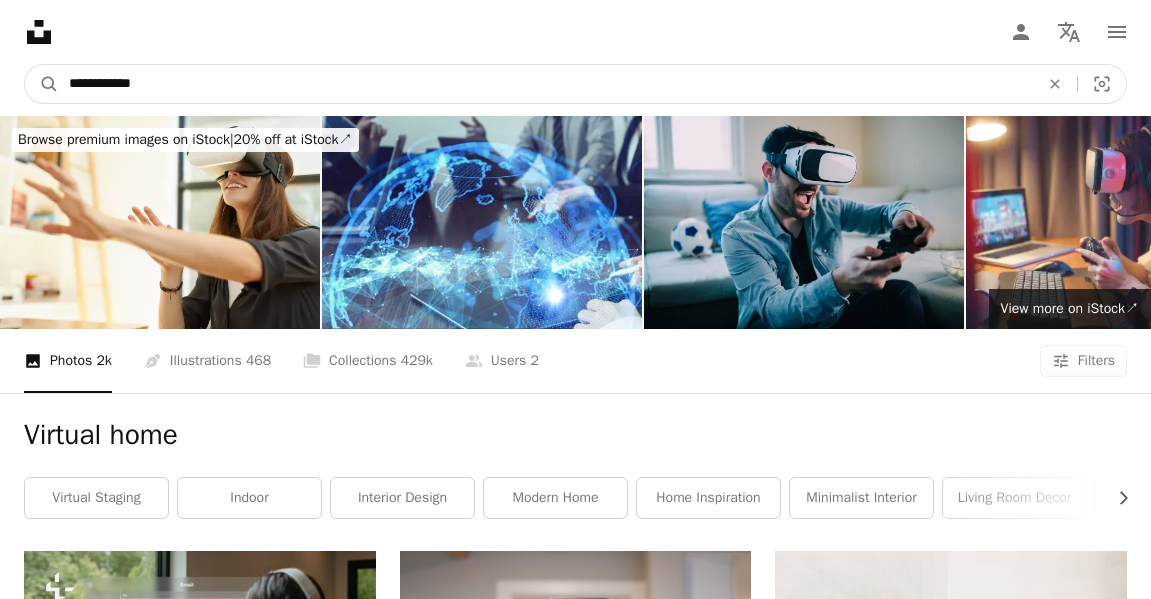 click on "**********" at bounding box center (546, 84) 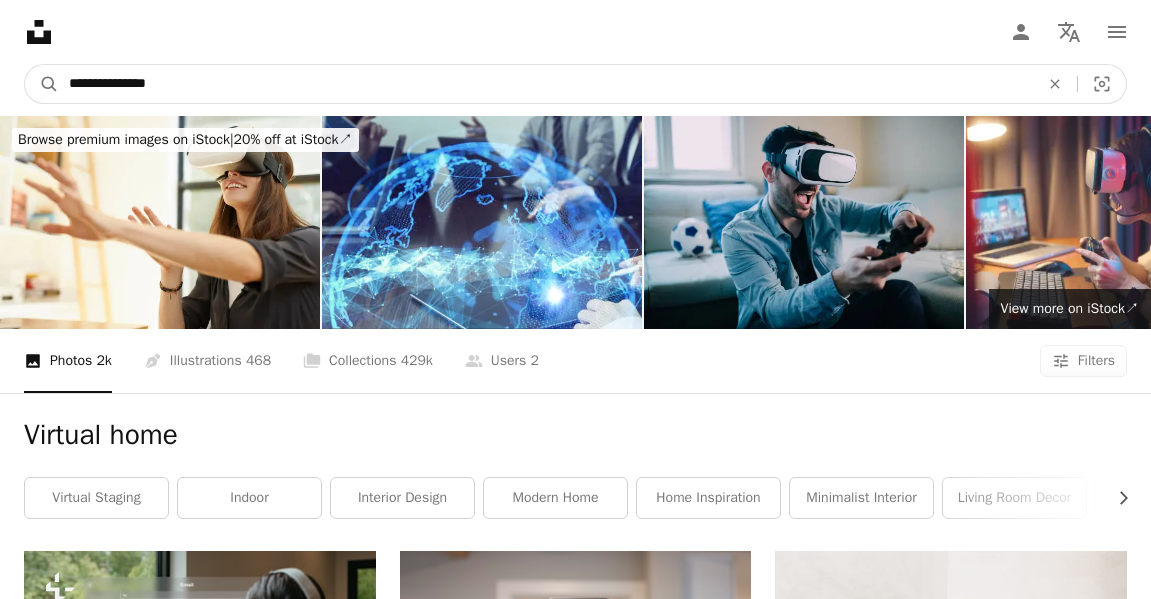 type on "**********" 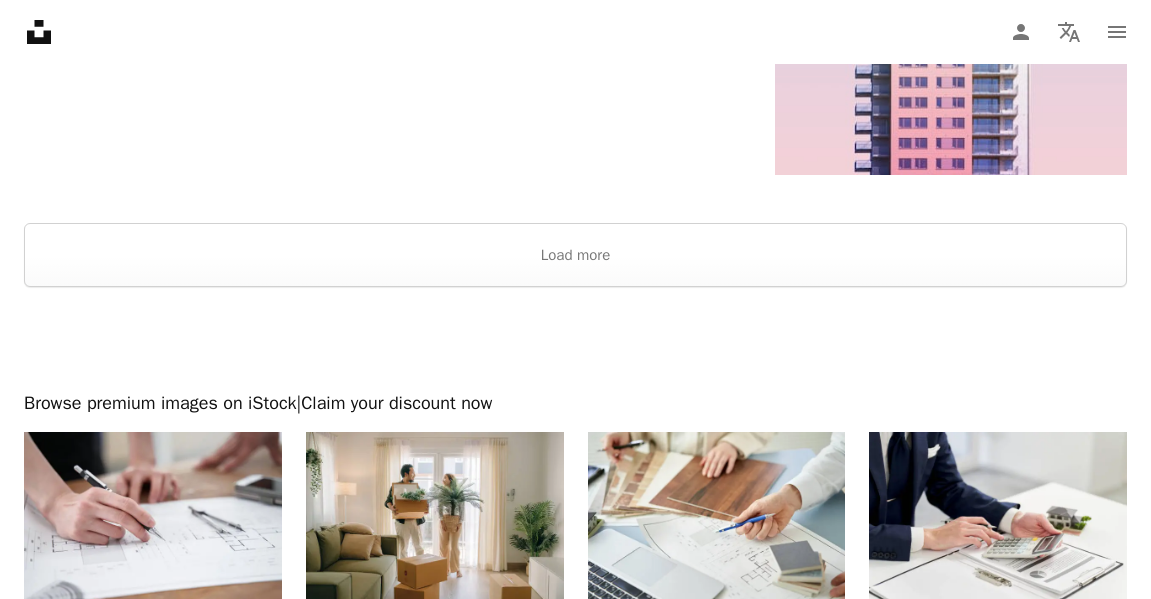 scroll, scrollTop: 3308, scrollLeft: 0, axis: vertical 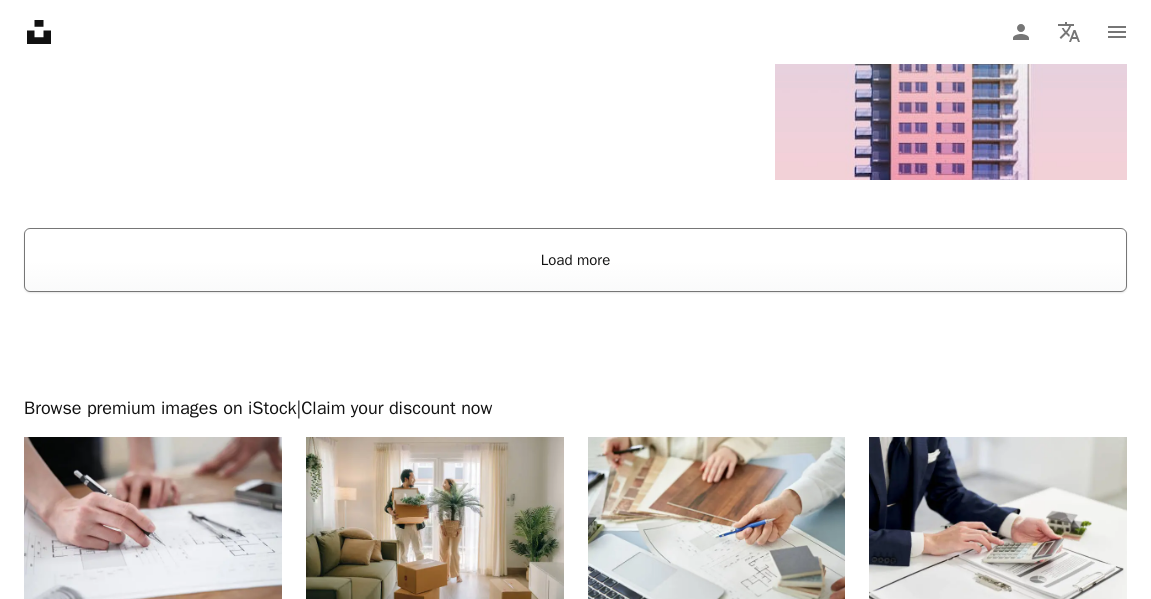 click on "Load more" at bounding box center (575, 260) 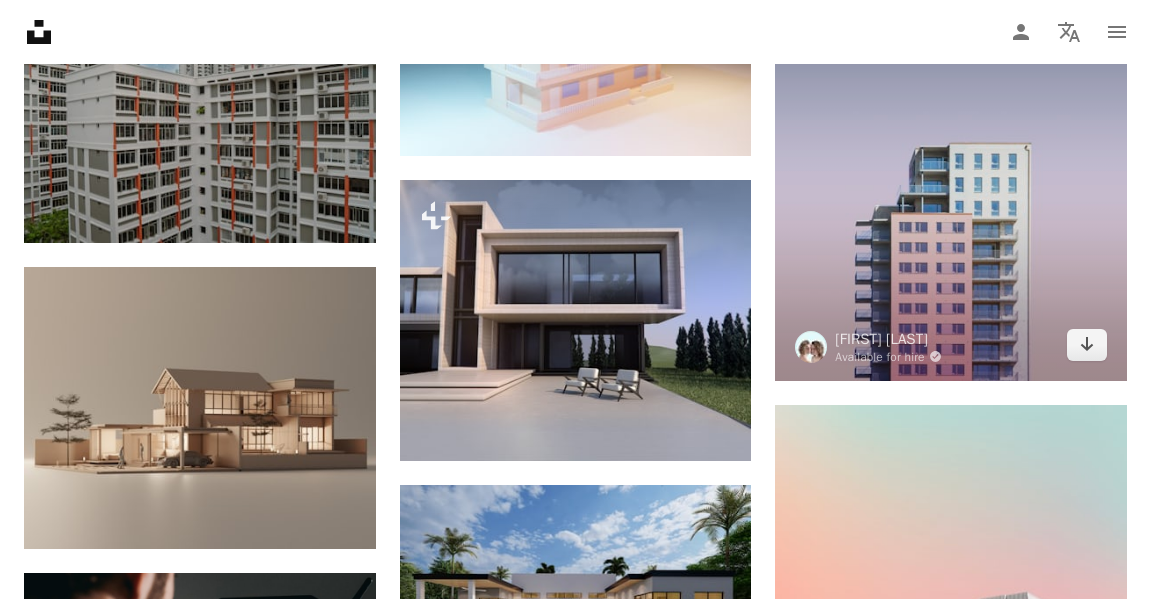 scroll, scrollTop: 3072, scrollLeft: 0, axis: vertical 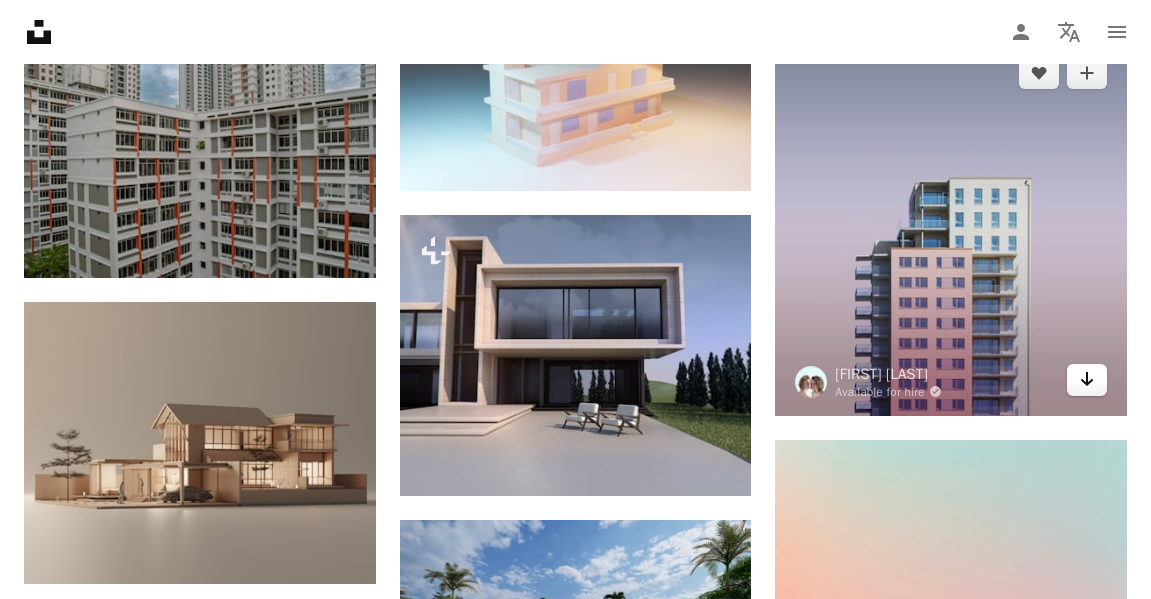 click on "Arrow pointing down" 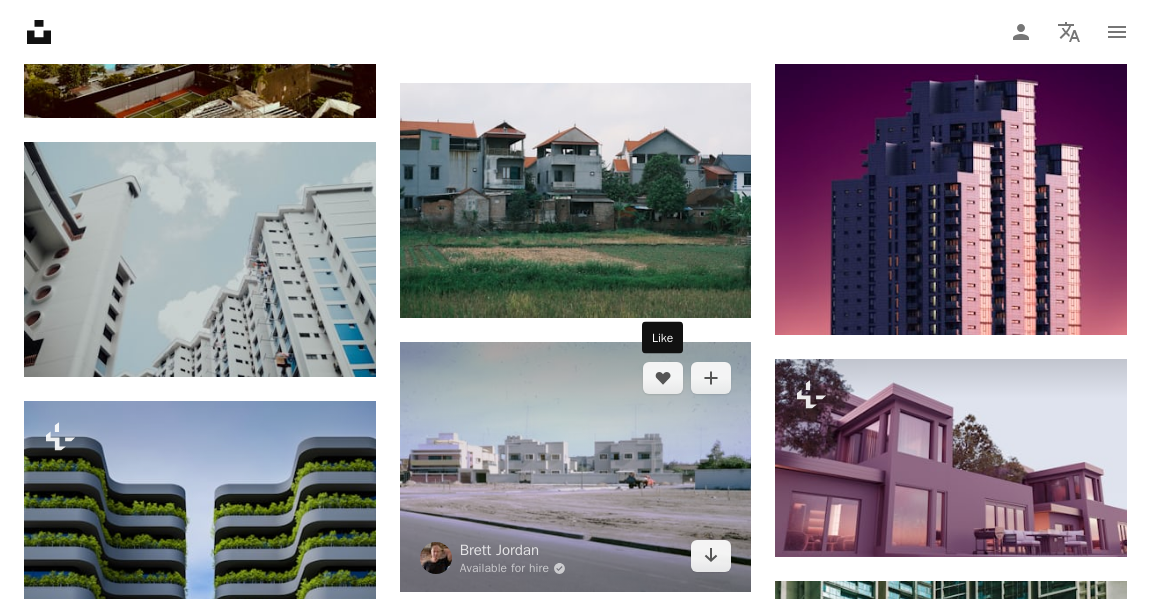 scroll, scrollTop: 12706, scrollLeft: 0, axis: vertical 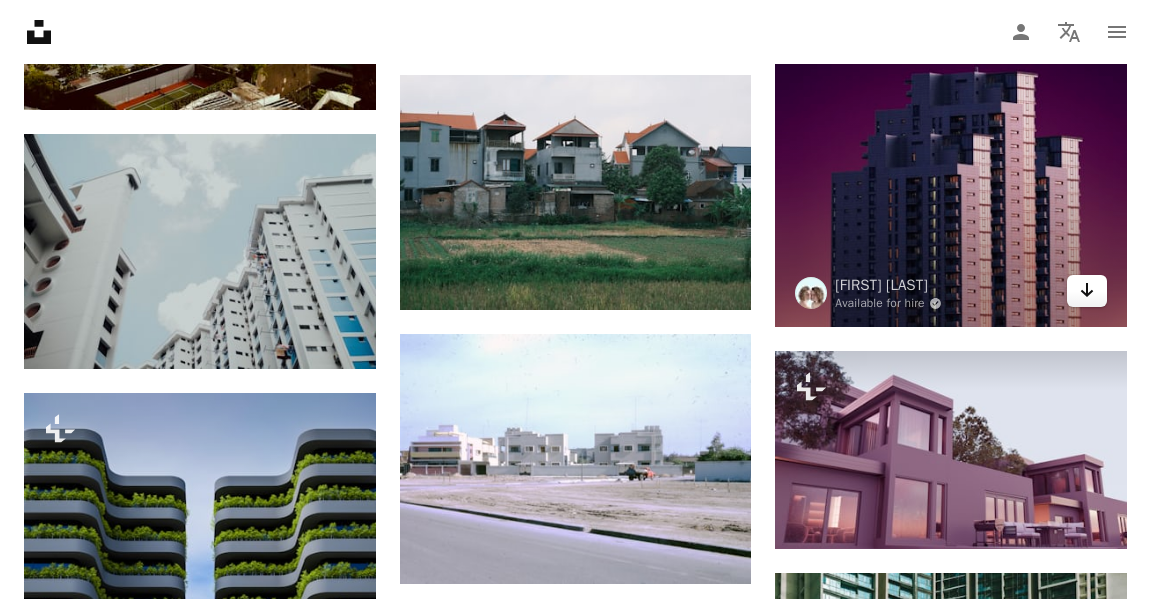 click on "Arrow pointing down" 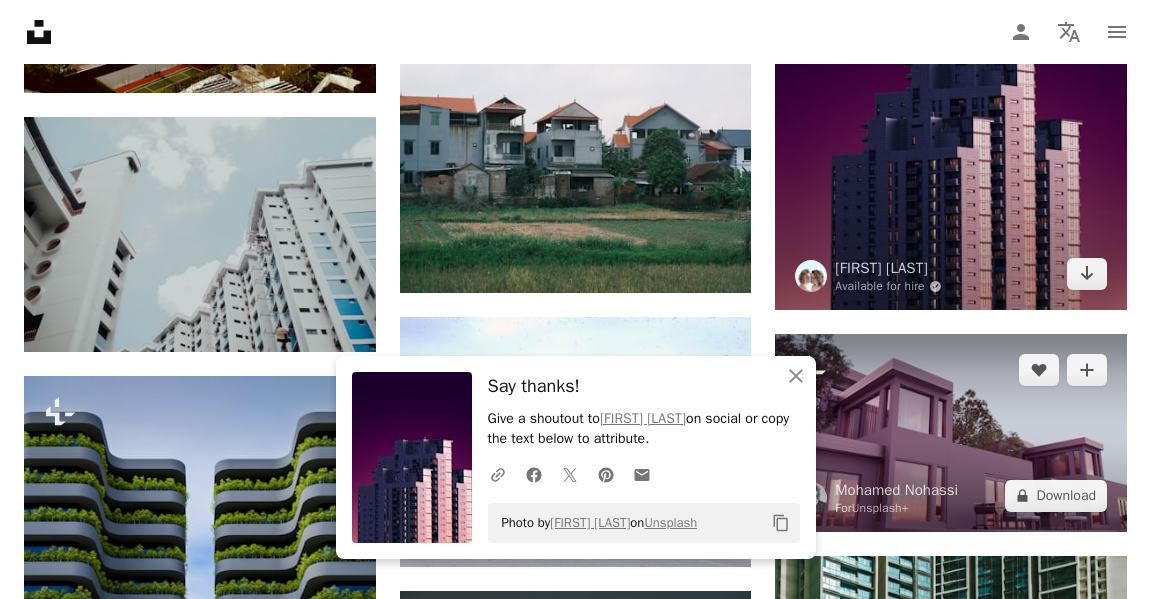 scroll, scrollTop: 12861, scrollLeft: 0, axis: vertical 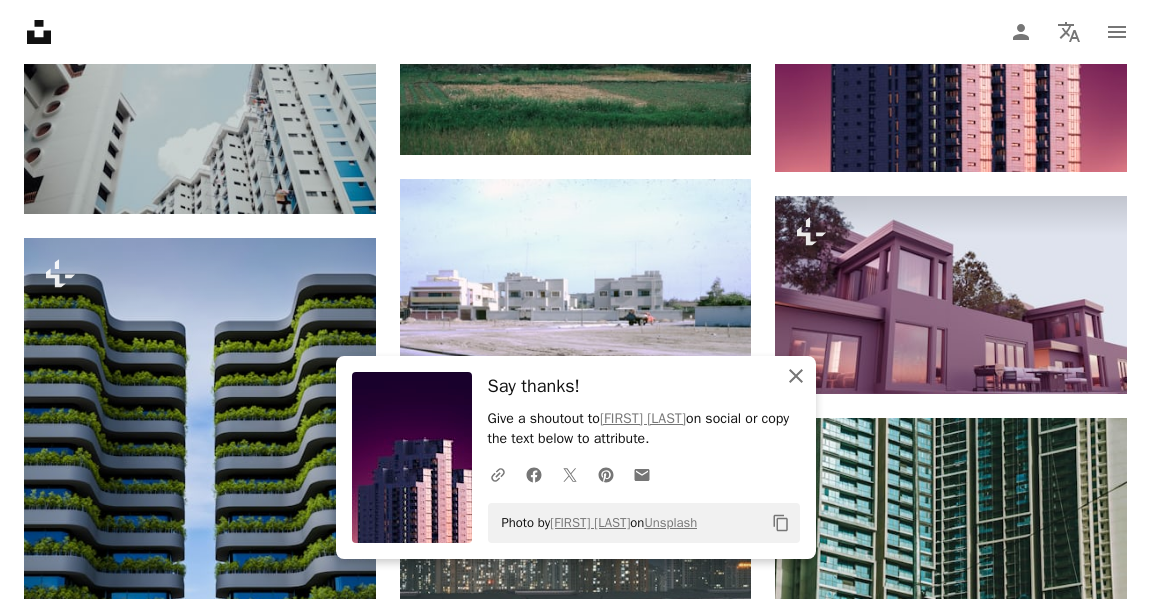 click on "An X shape" 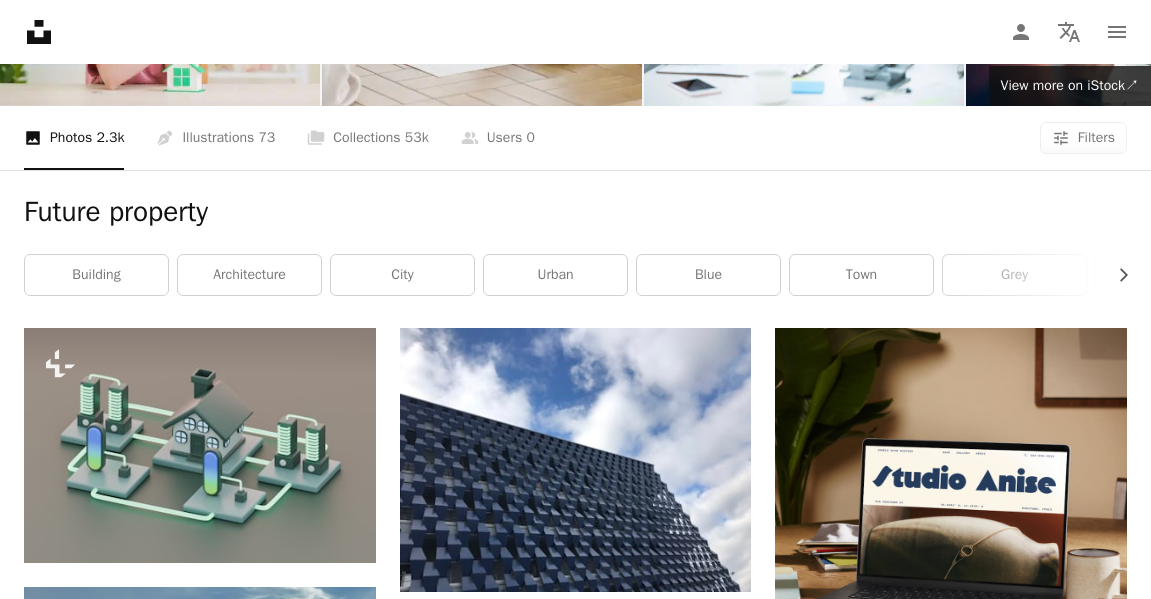 scroll, scrollTop: 0, scrollLeft: 0, axis: both 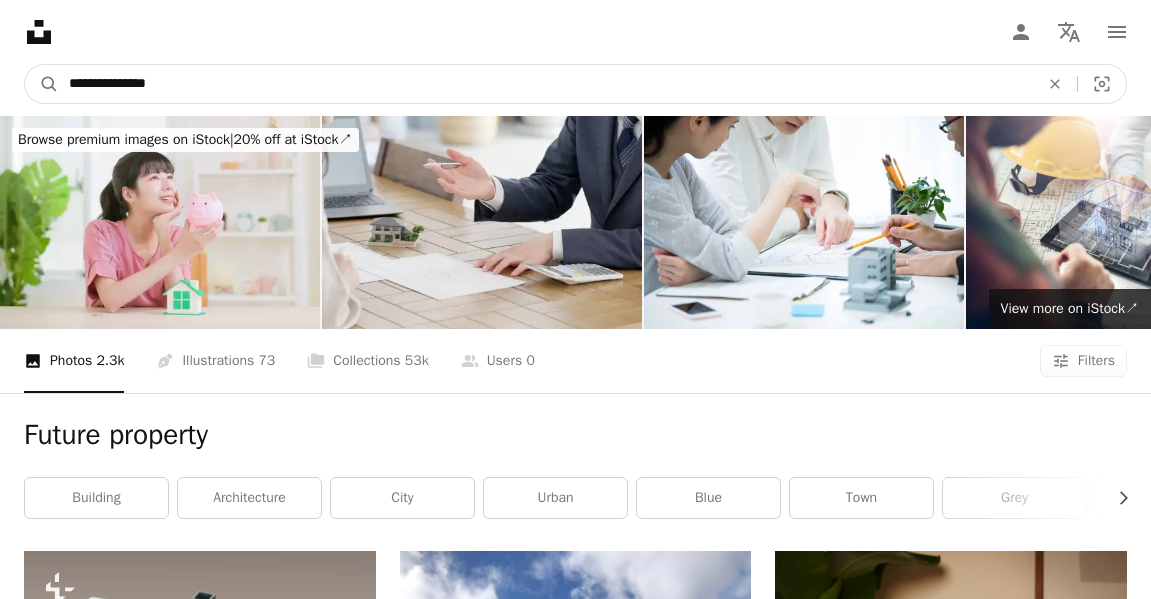click on "**********" at bounding box center [546, 84] 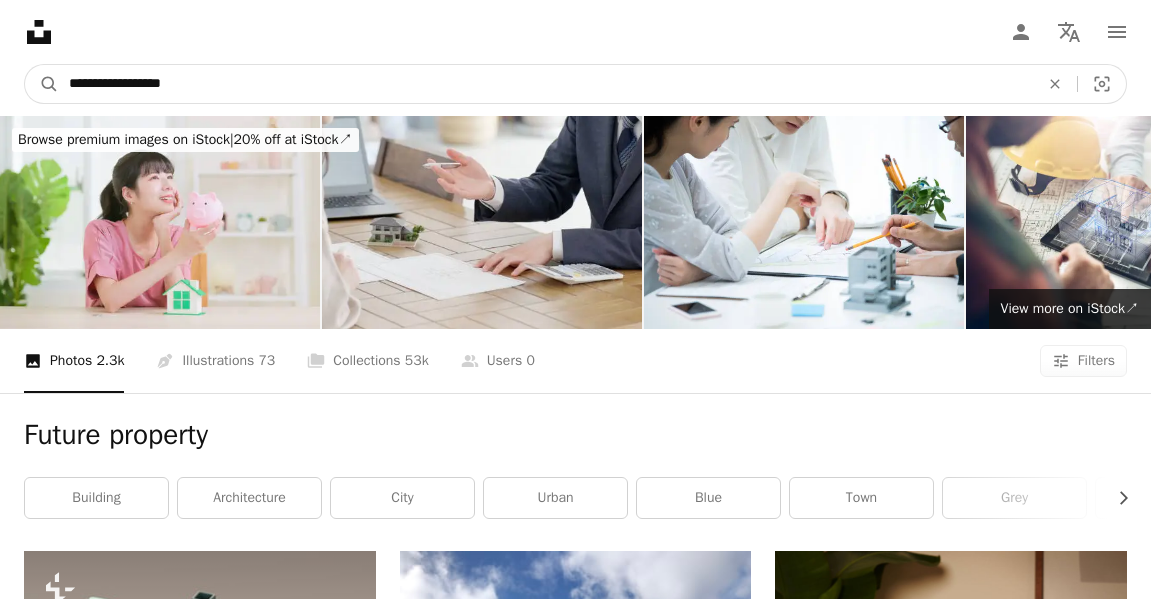 type on "**********" 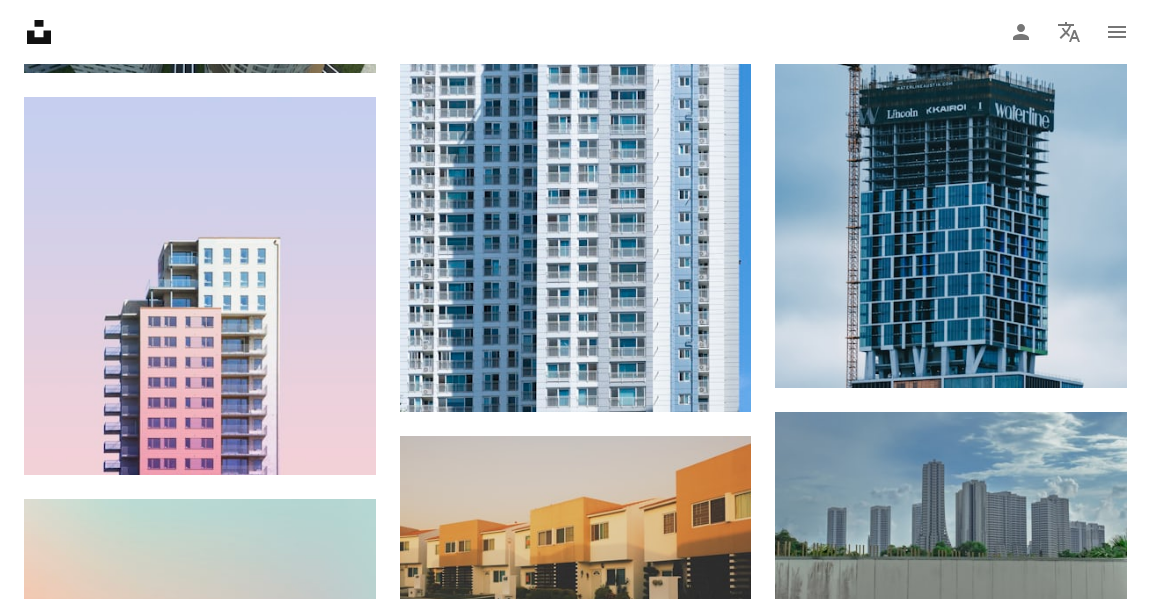 scroll, scrollTop: 1223, scrollLeft: 0, axis: vertical 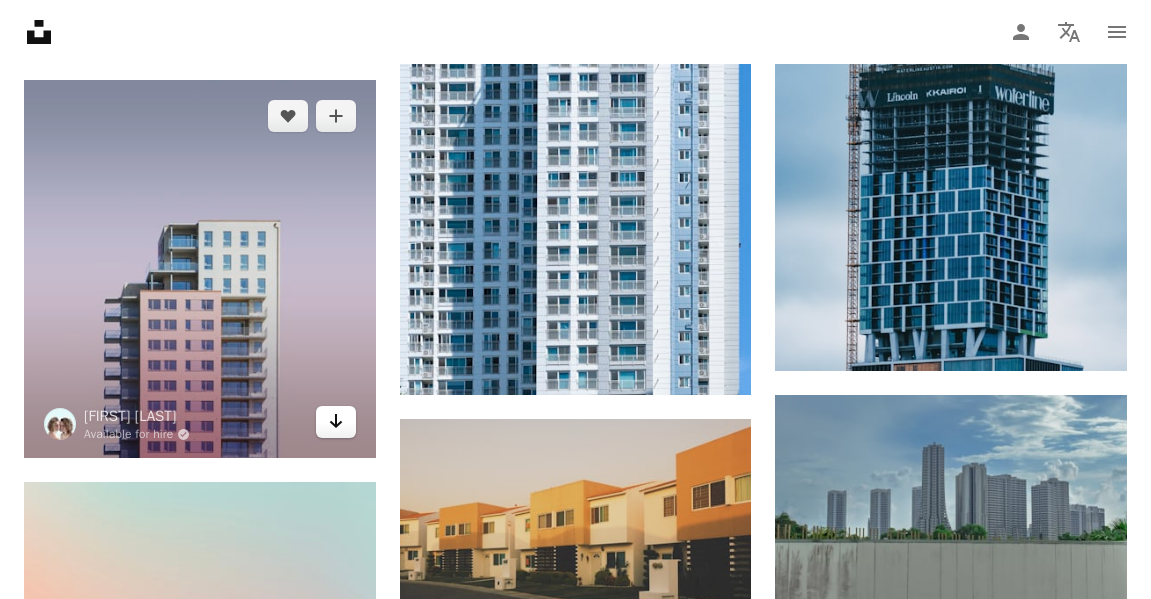 click on "Arrow pointing down" 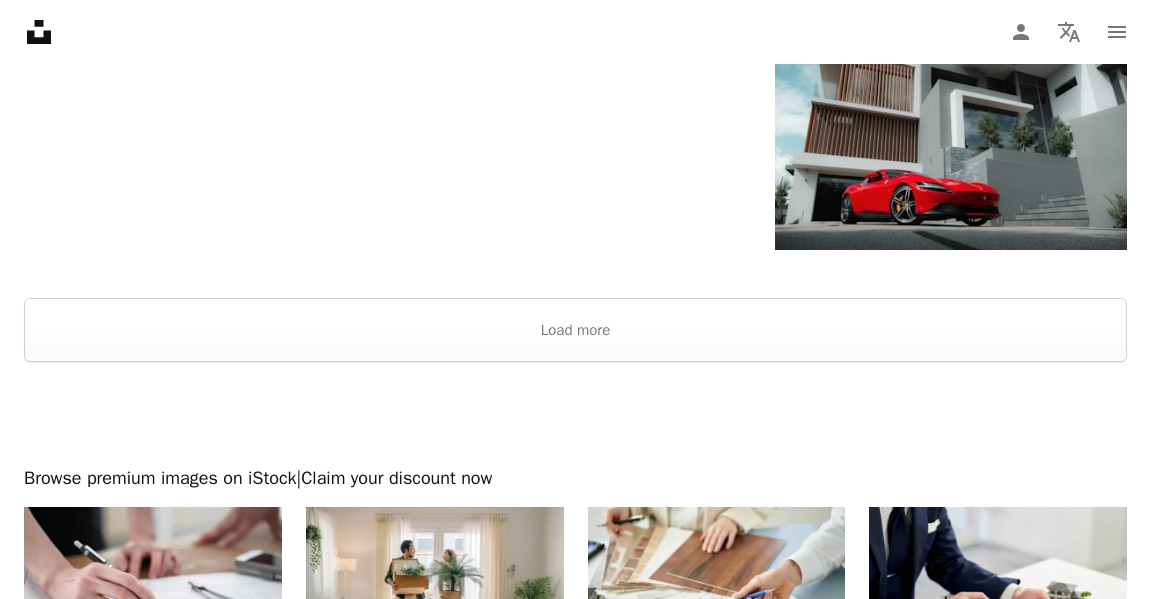 scroll, scrollTop: 2948, scrollLeft: 0, axis: vertical 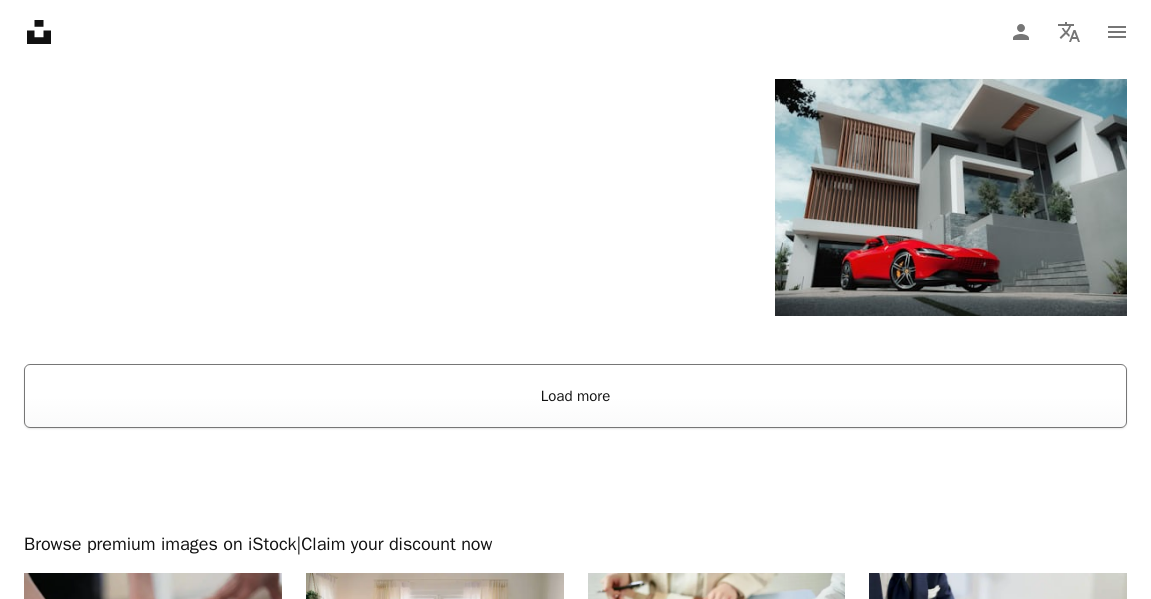 click on "Load more" at bounding box center (575, 396) 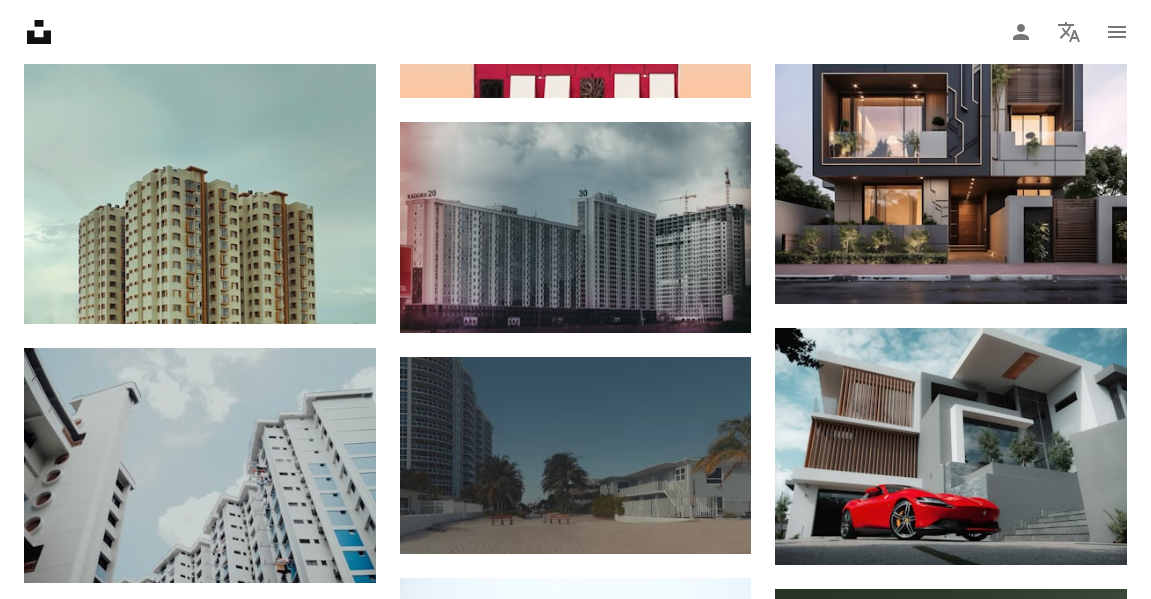 scroll, scrollTop: 2447, scrollLeft: 0, axis: vertical 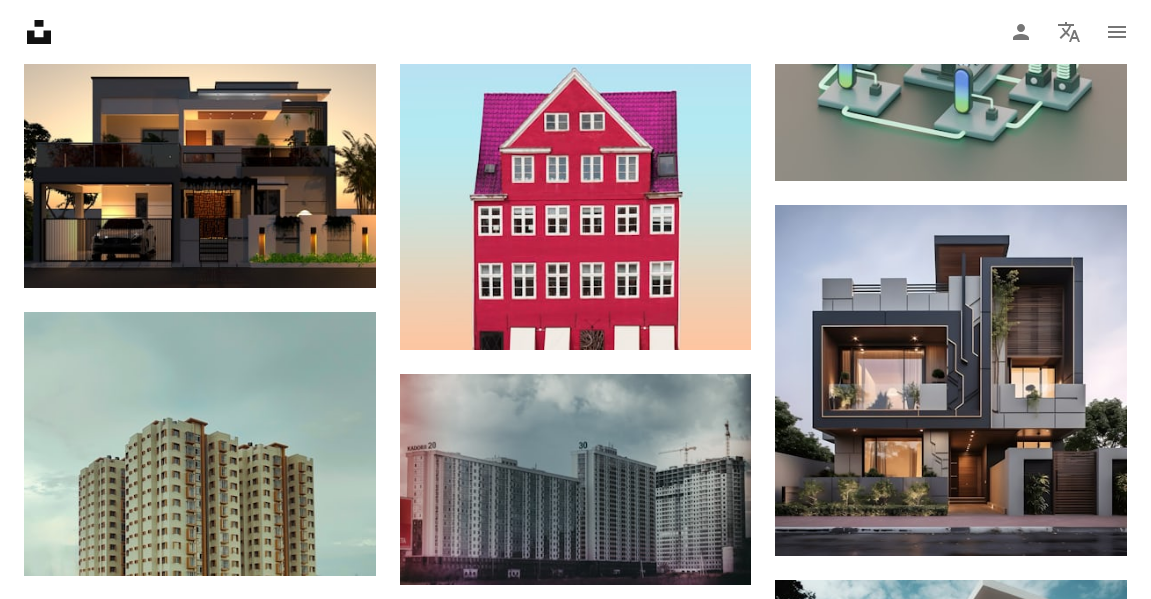 click on "Unsplash logo Unsplash Home" 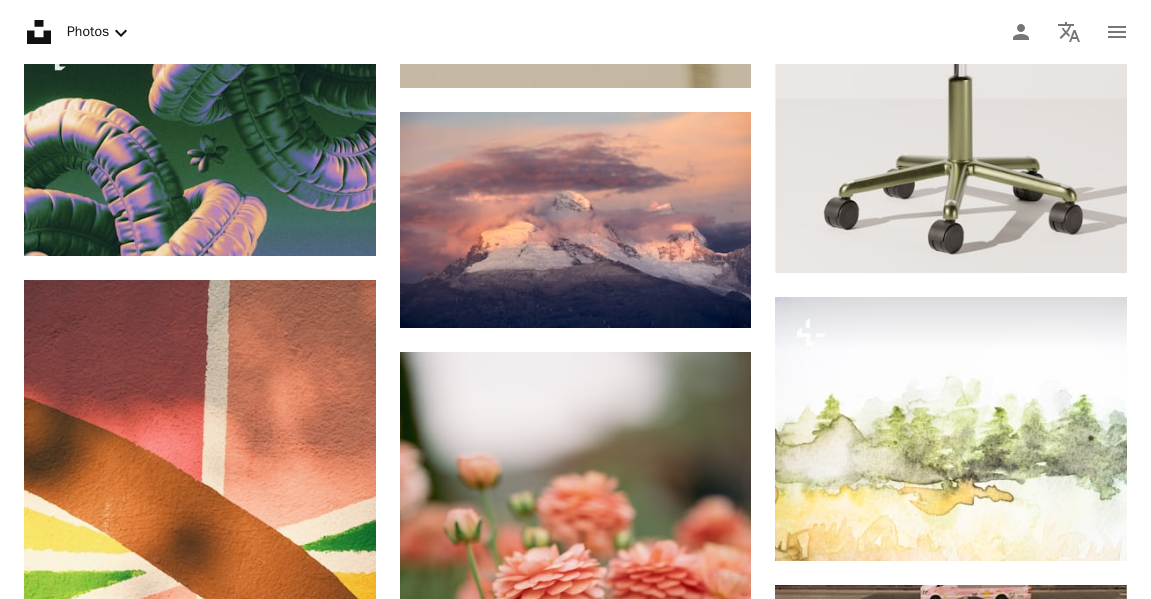 scroll, scrollTop: 0, scrollLeft: 0, axis: both 